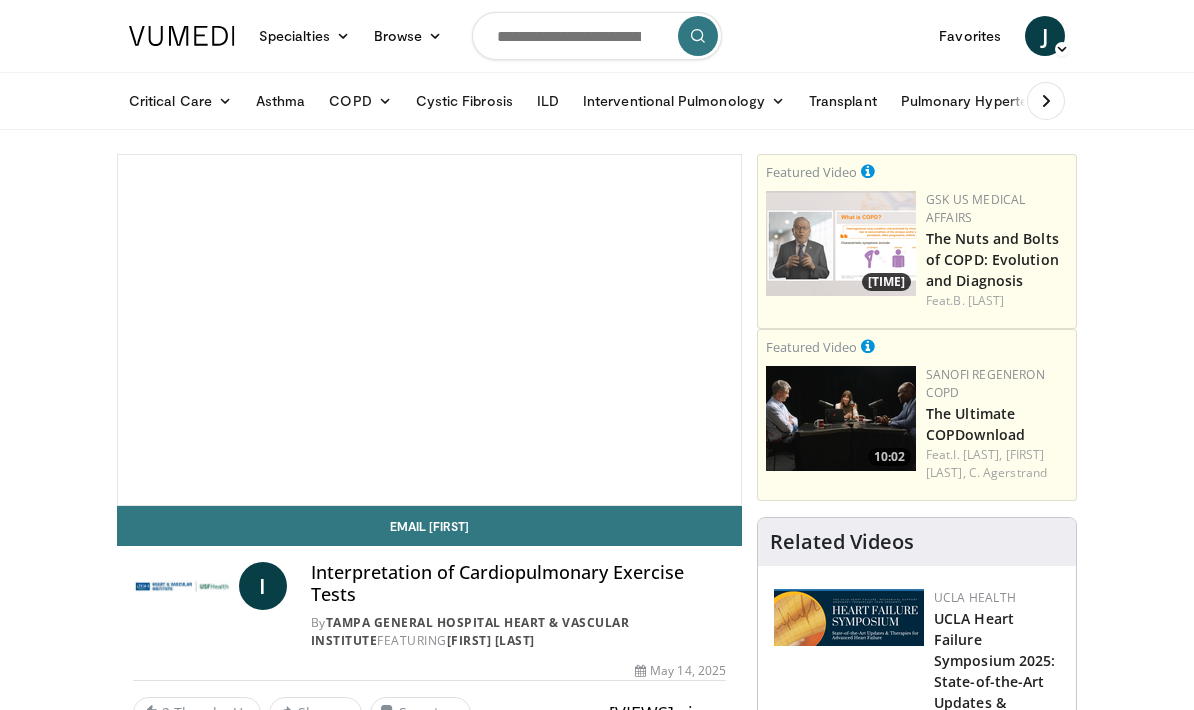 scroll, scrollTop: 0, scrollLeft: 0, axis: both 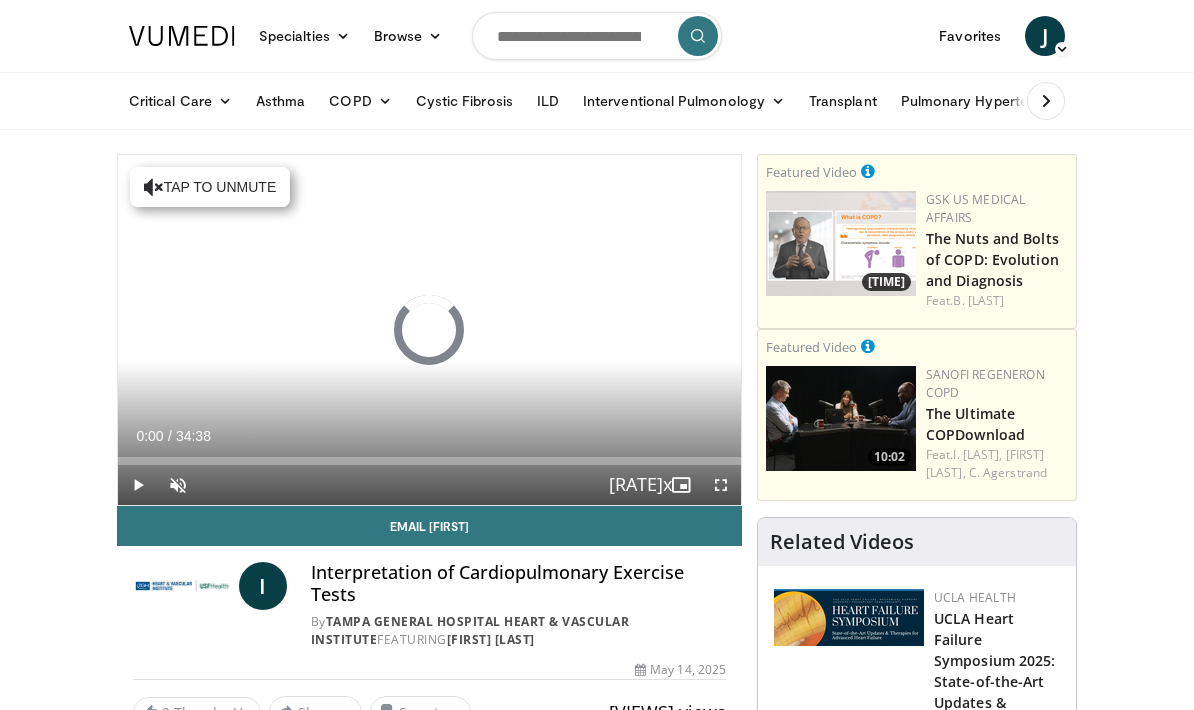 click on "Loaded :  0%" at bounding box center [429, 461] 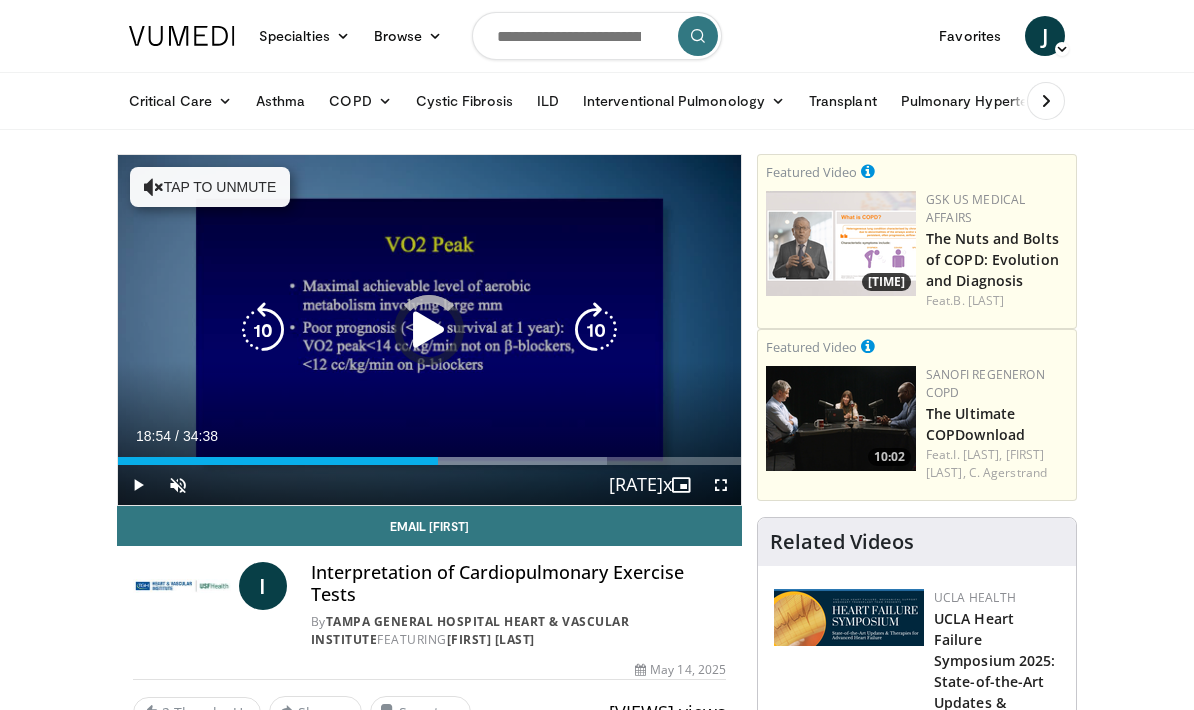 click at bounding box center (520, 461) 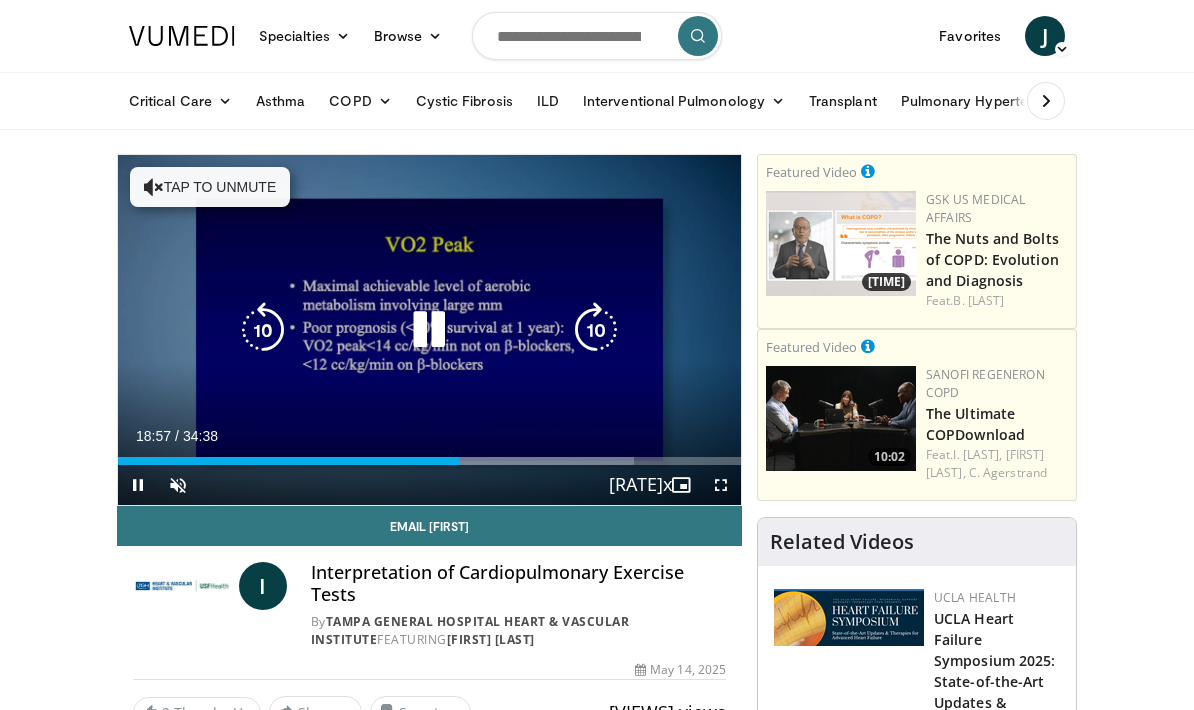 click at bounding box center [533, 461] 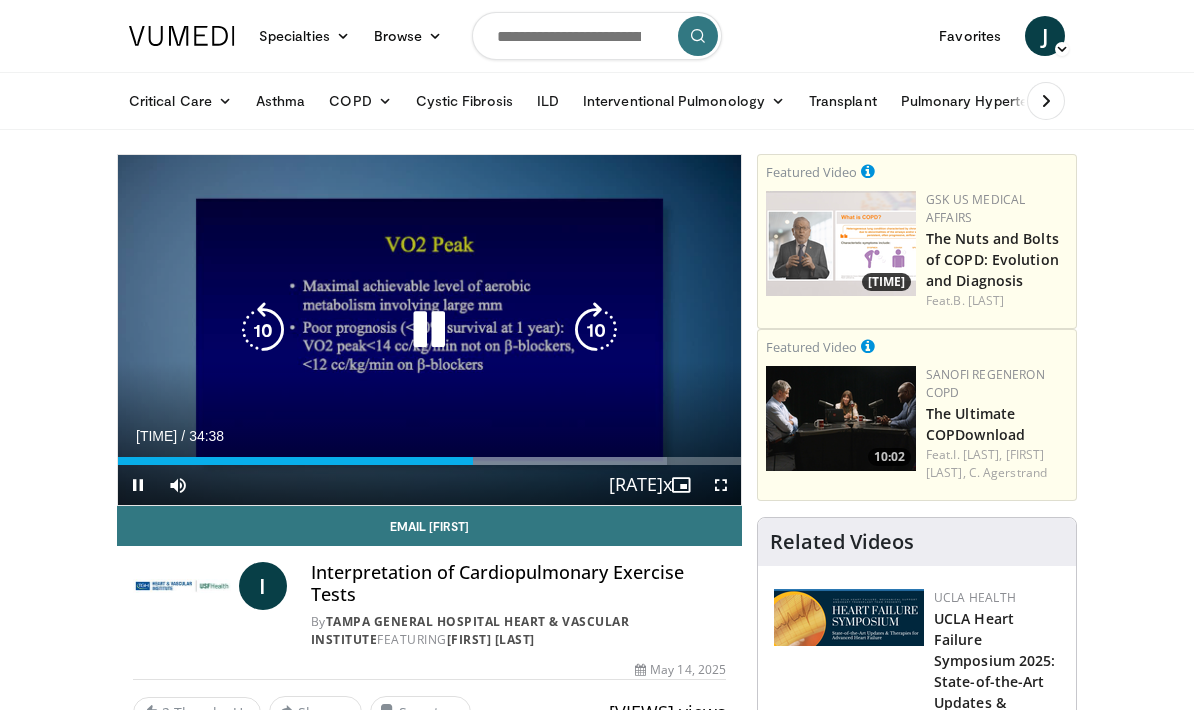click at bounding box center (596, 330) 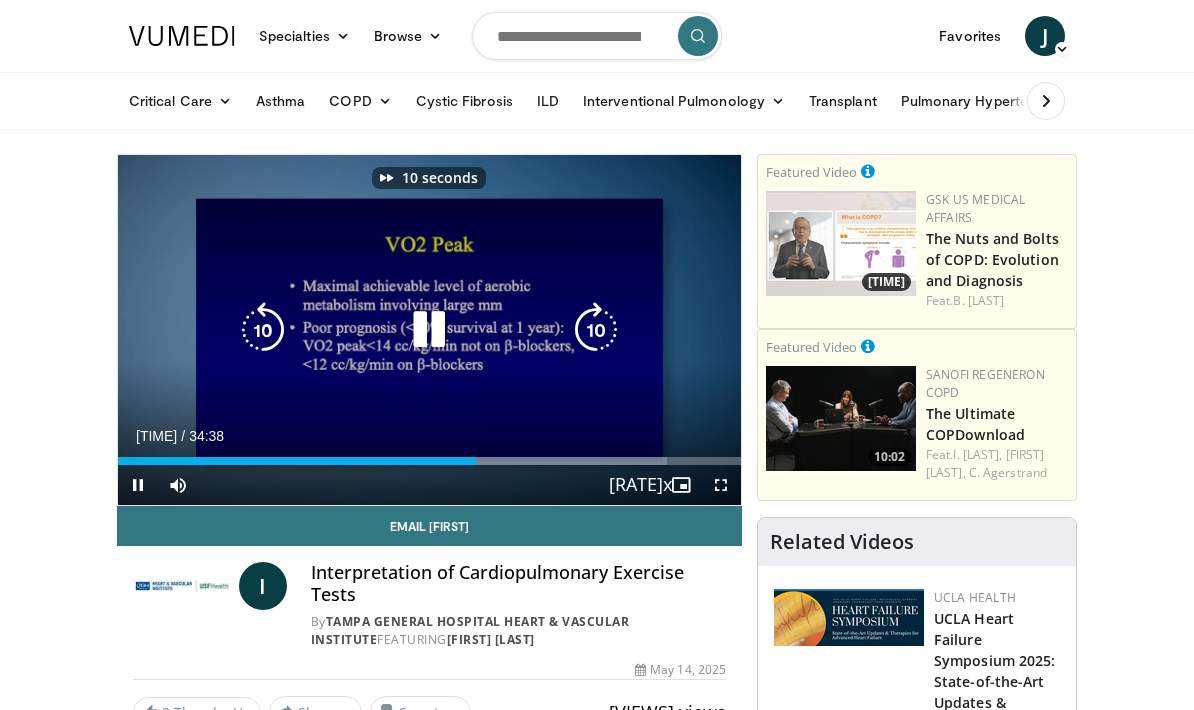 click at bounding box center (596, 330) 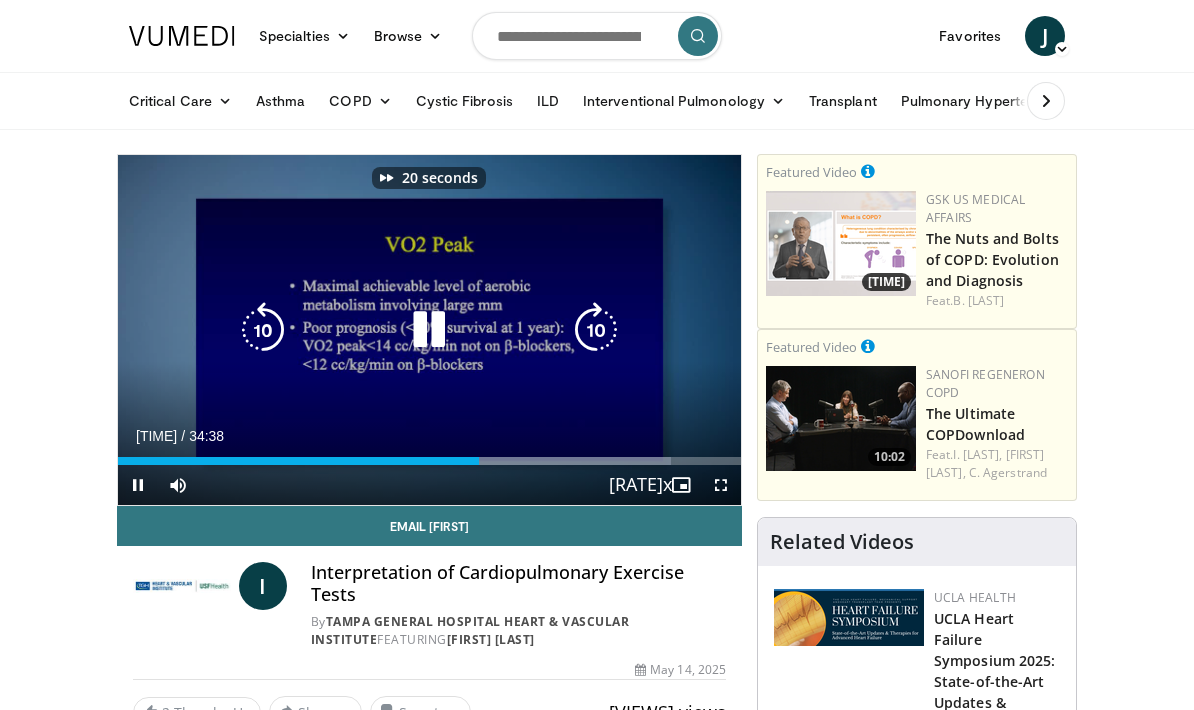 click at bounding box center (596, 330) 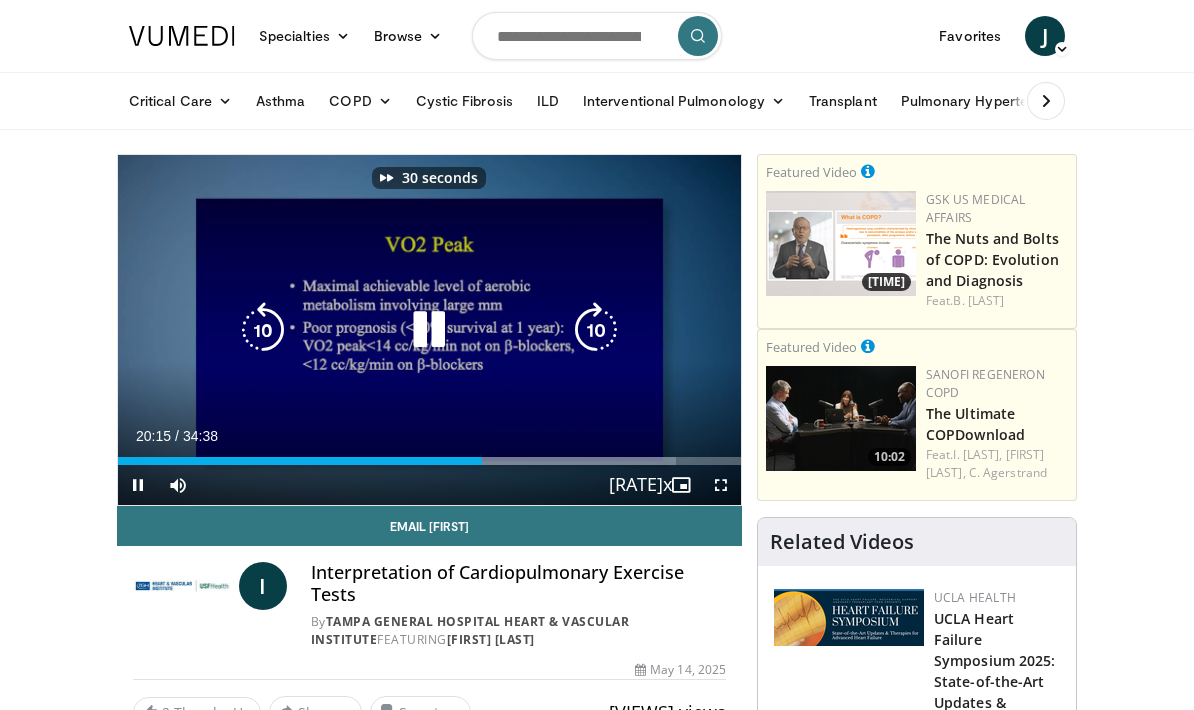 click at bounding box center (596, 330) 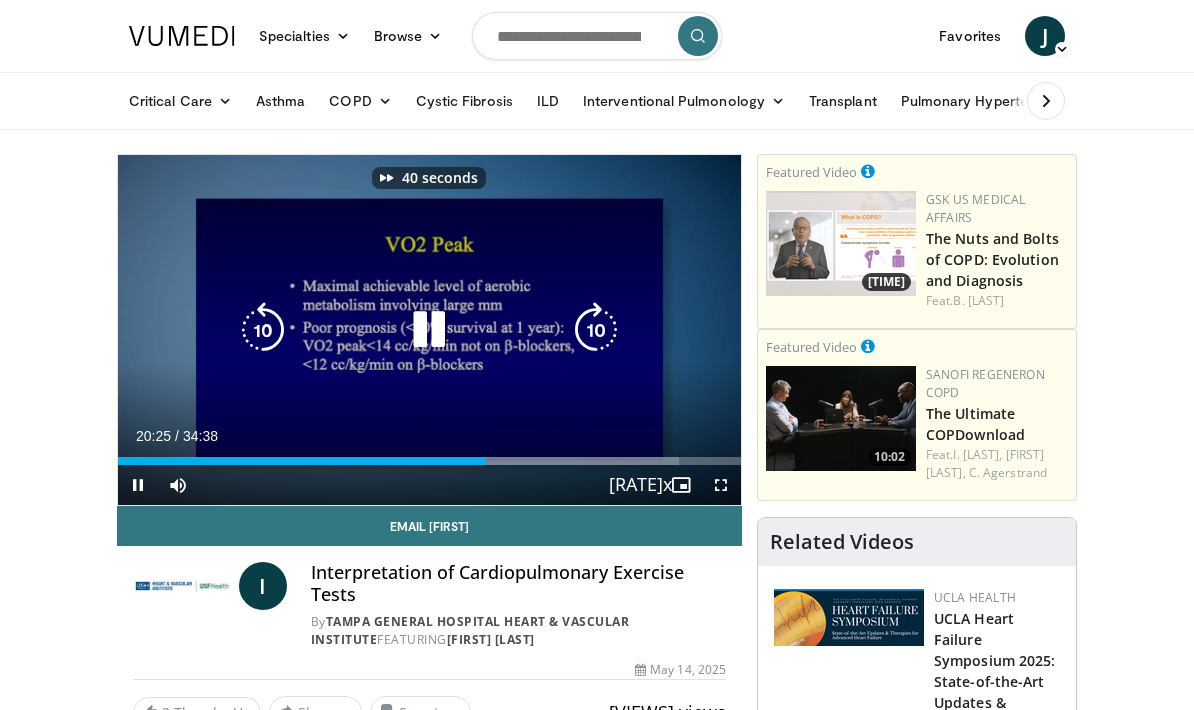 click at bounding box center (596, 330) 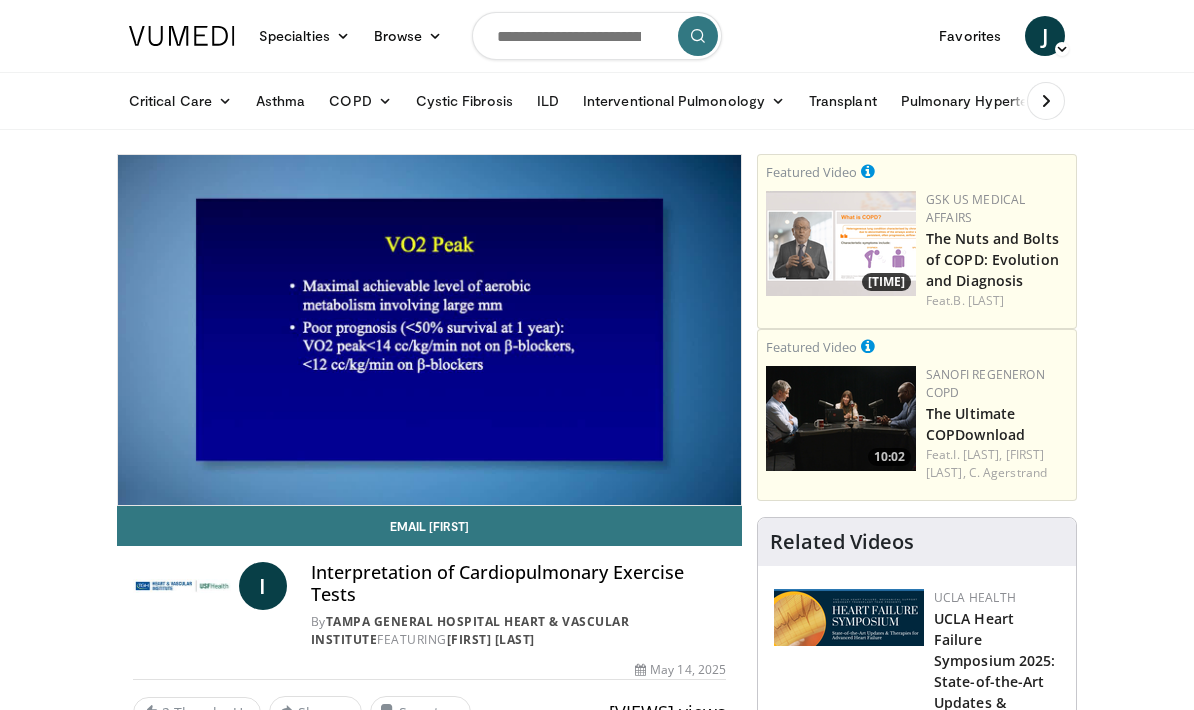 click at bounding box center [596, 330] 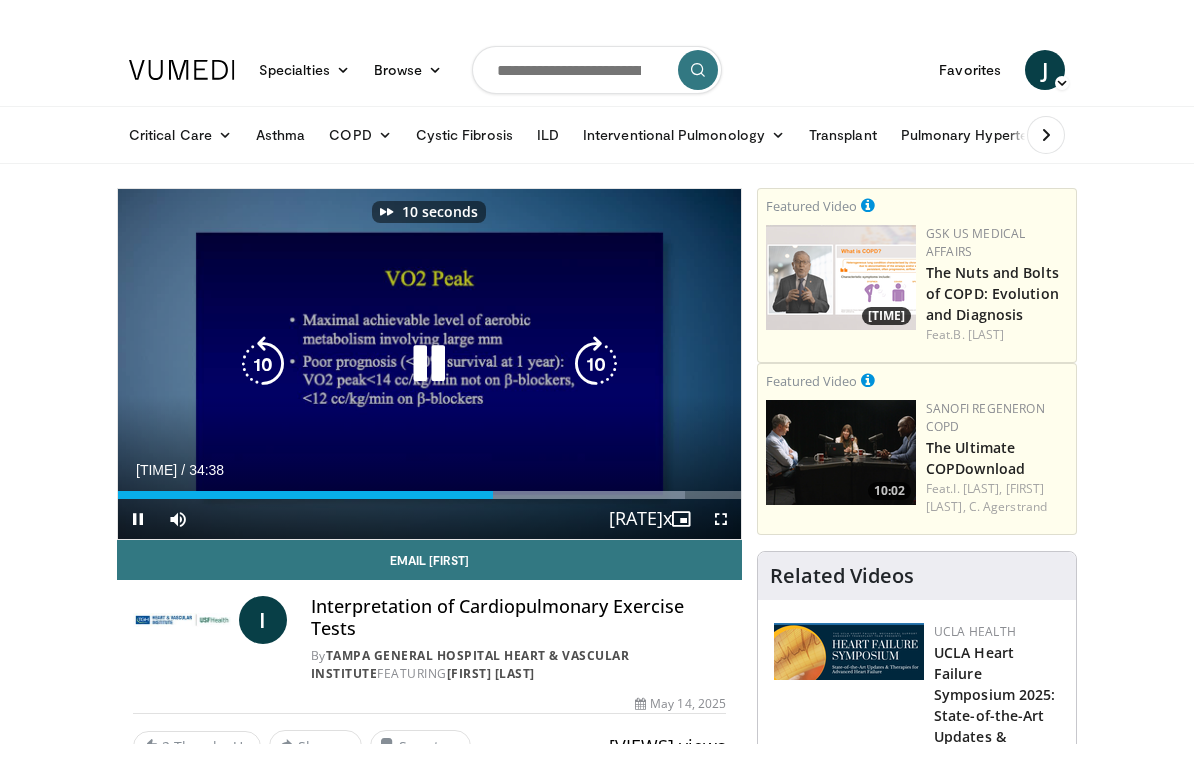 scroll, scrollTop: 24, scrollLeft: 0, axis: vertical 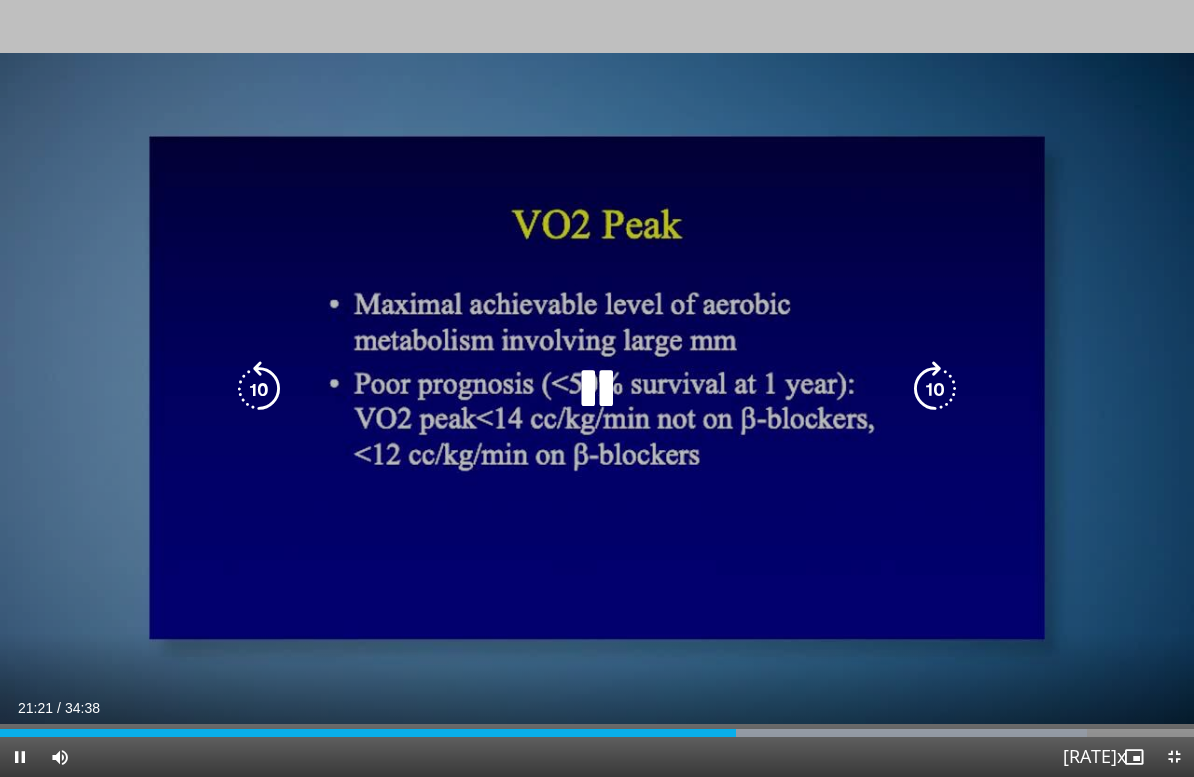 click at bounding box center (597, 389) 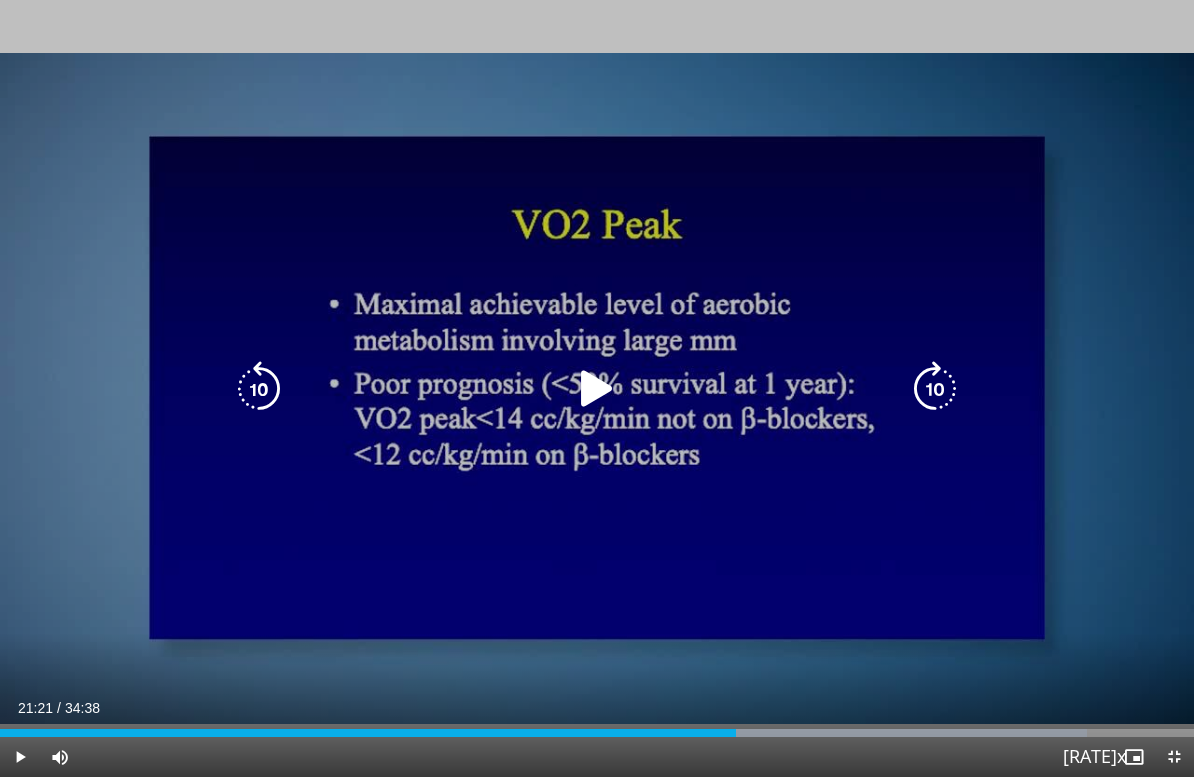 click at bounding box center [597, 389] 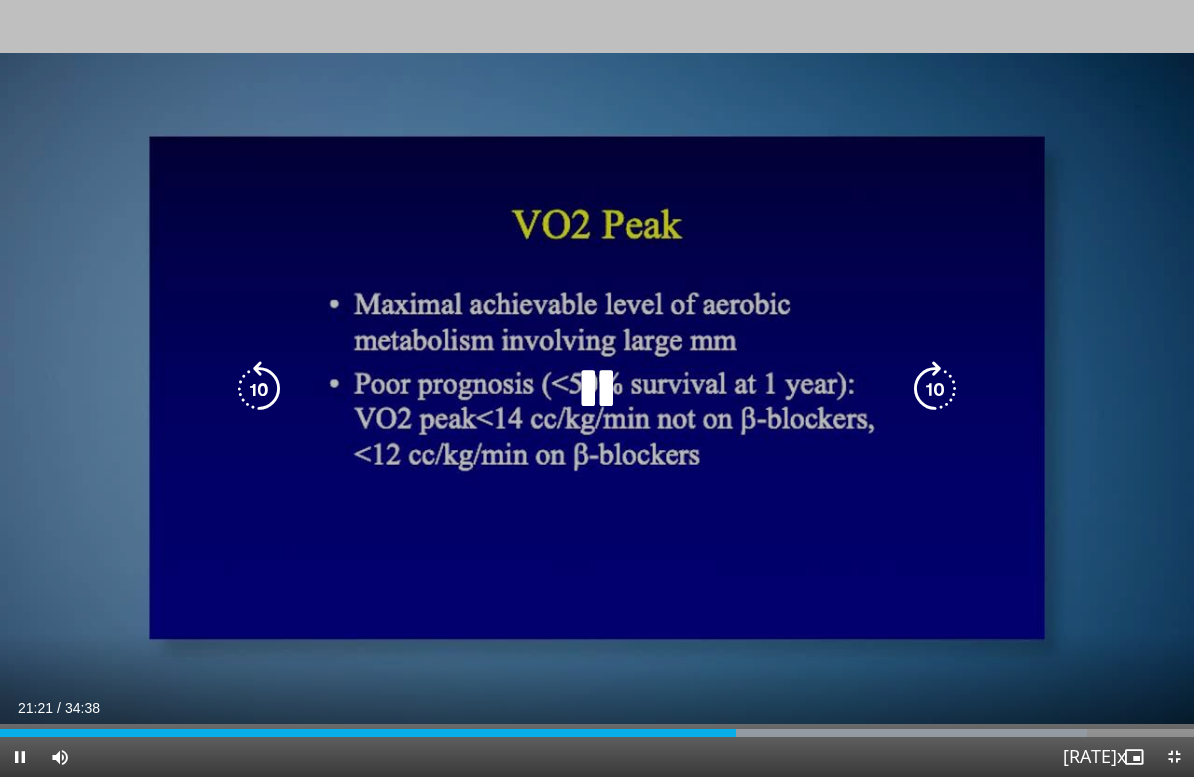 scroll, scrollTop: 0, scrollLeft: 0, axis: both 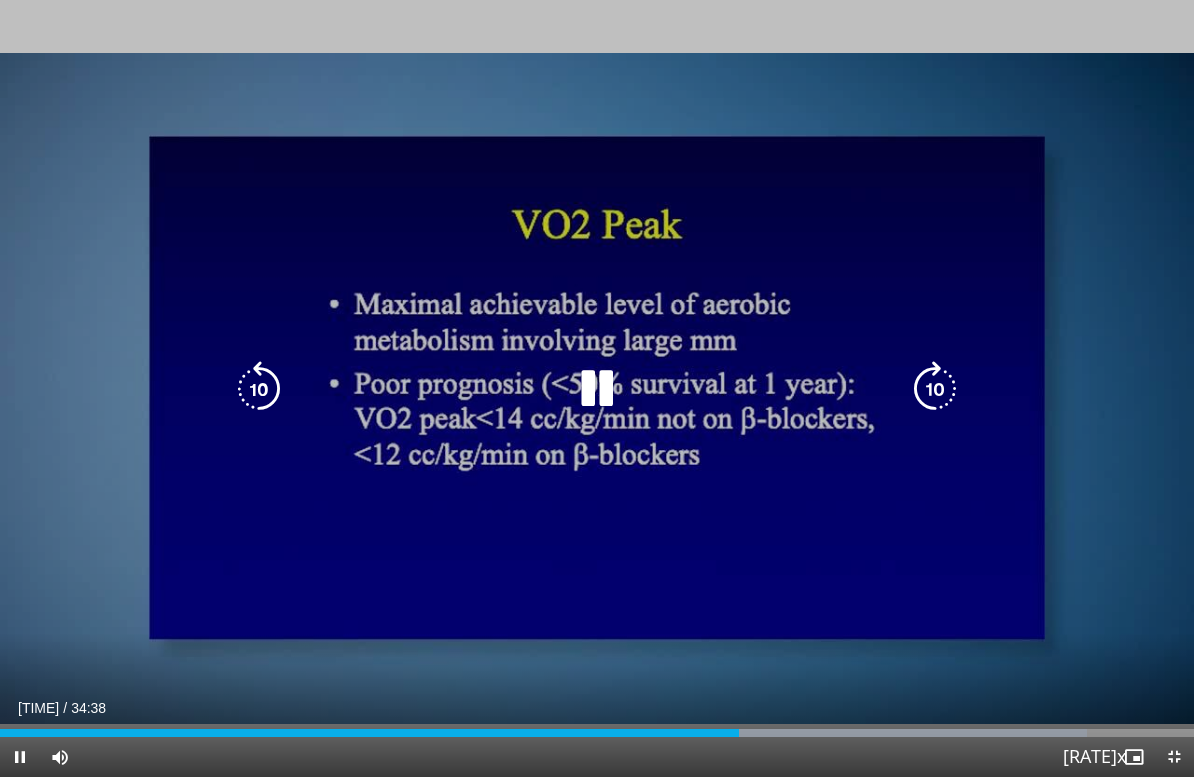 click at bounding box center [935, 389] 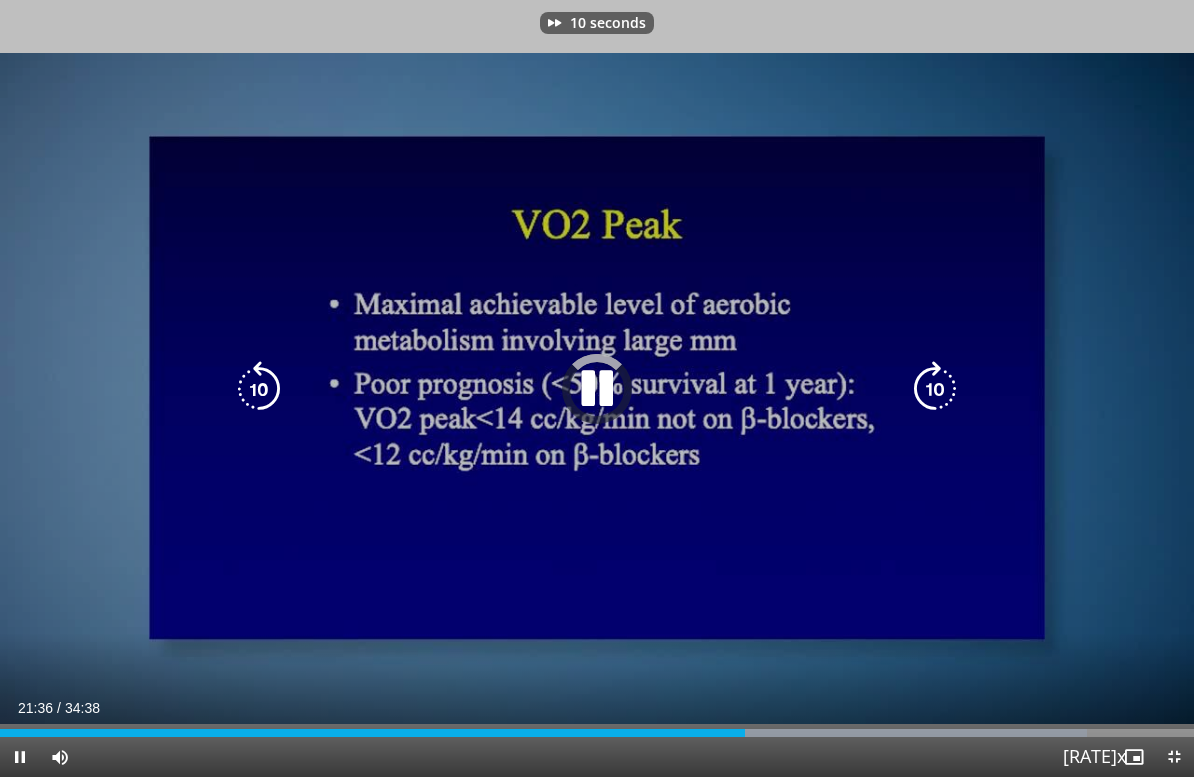 click at bounding box center (935, 389) 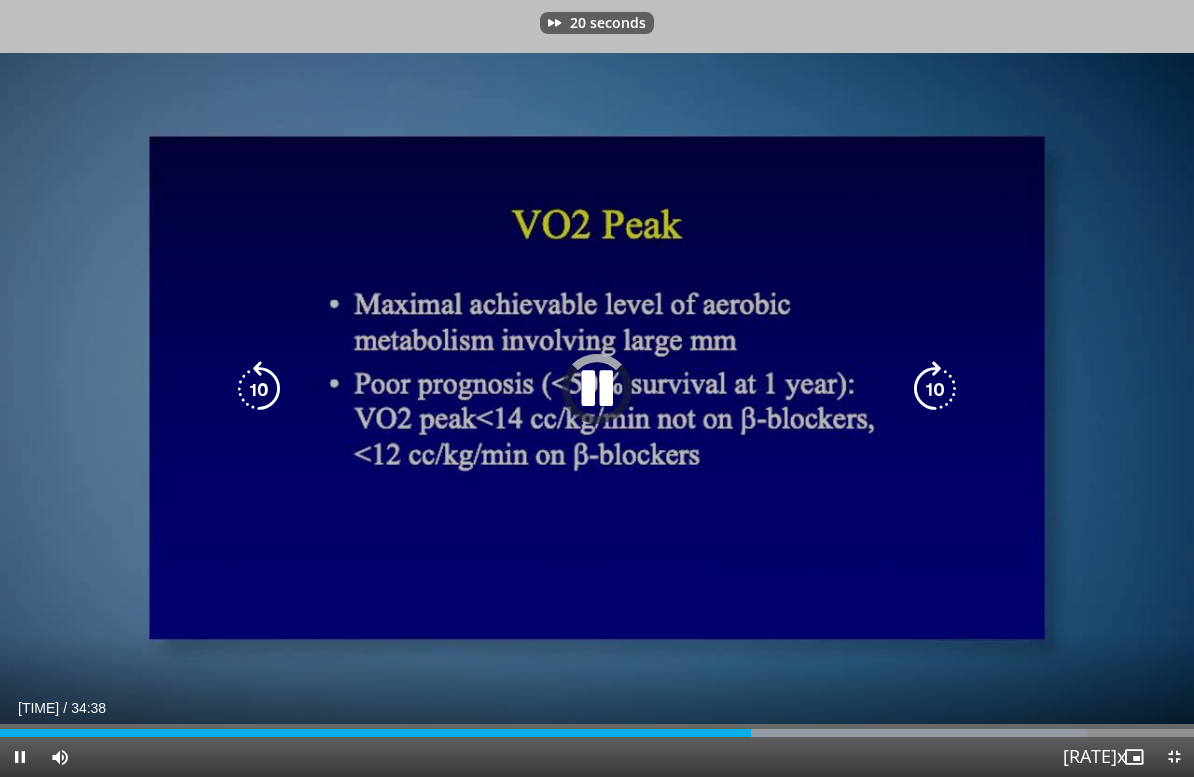 click at bounding box center (935, 389) 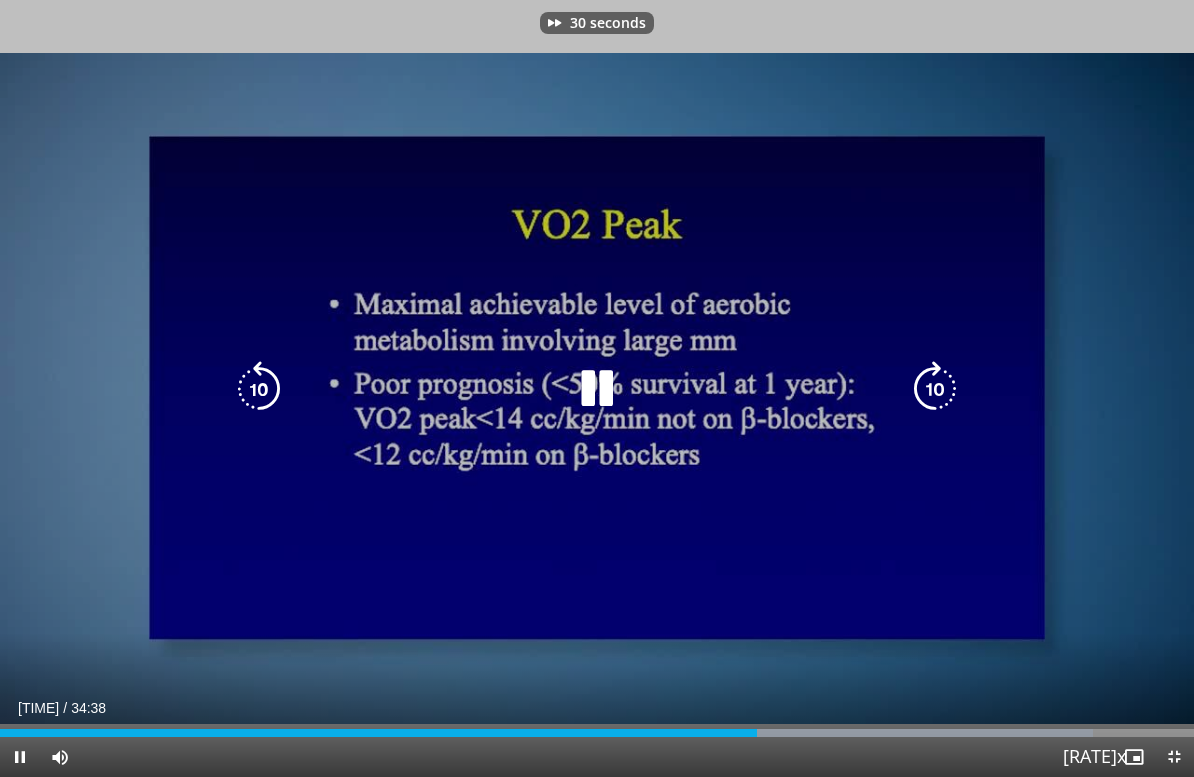 click at bounding box center [935, 389] 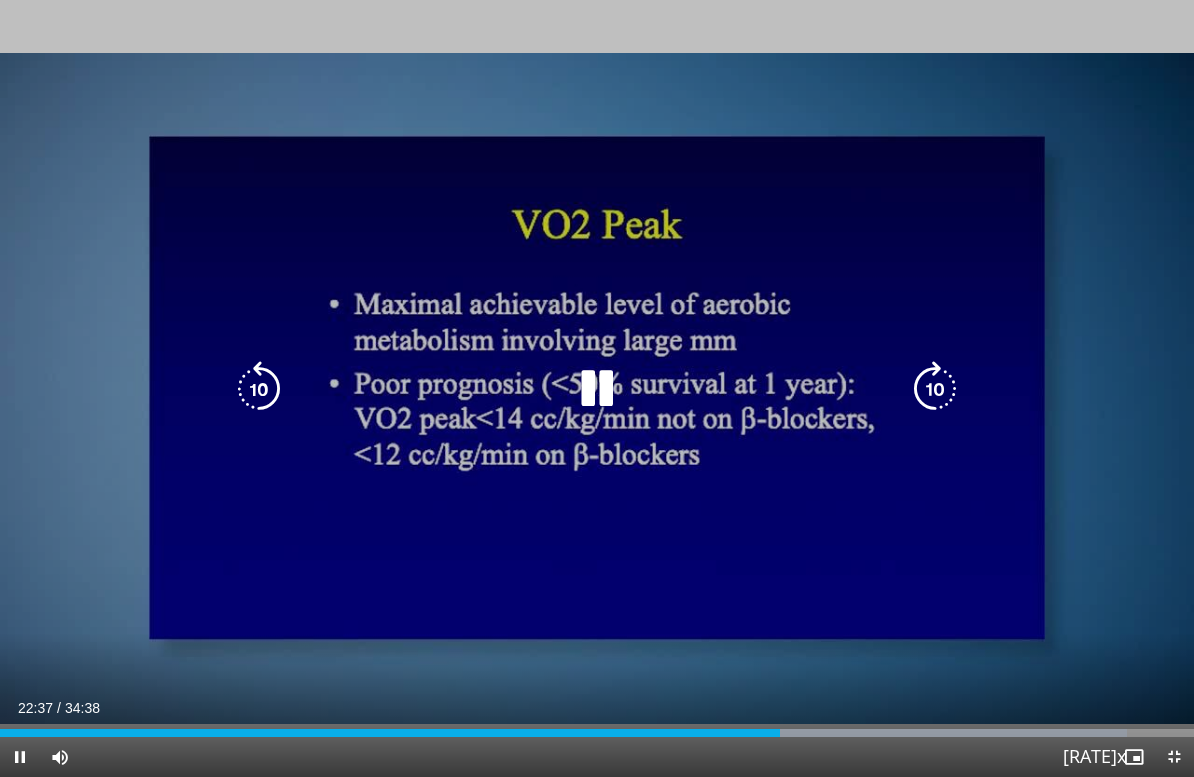 click at bounding box center (597, 389) 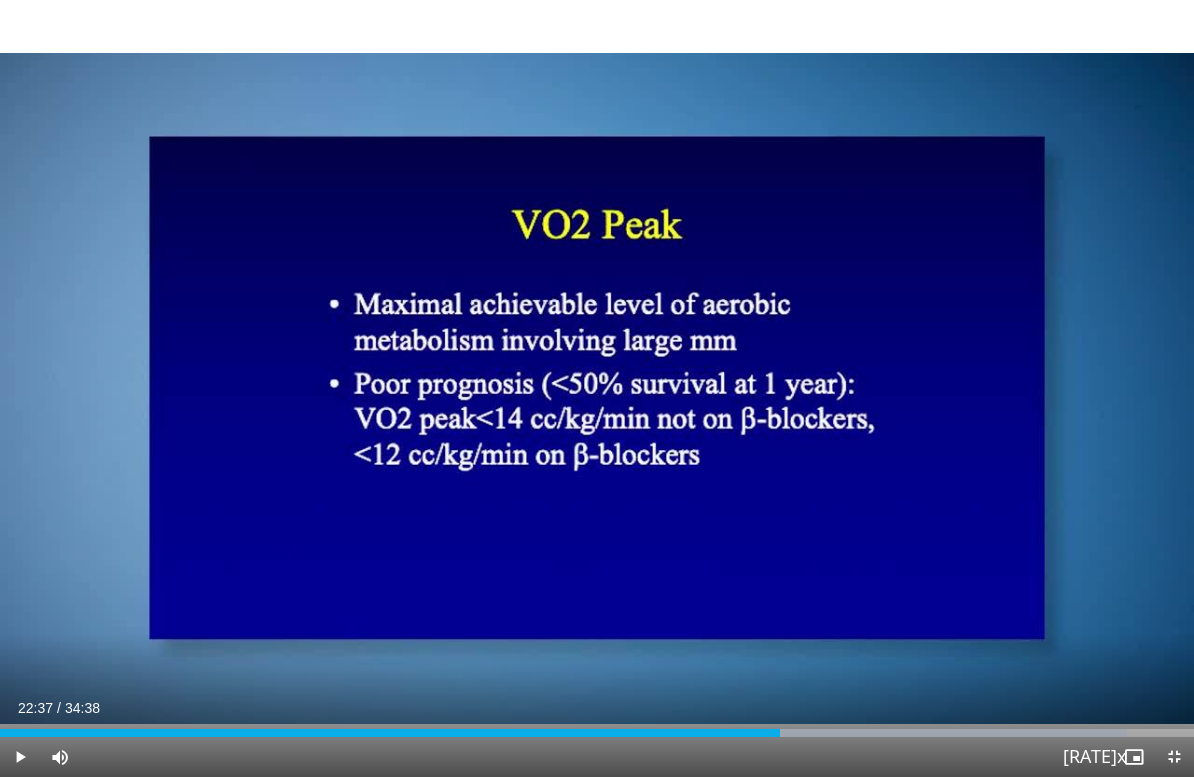 click on "40 seconds
Tap to unmute" at bounding box center [597, 388] 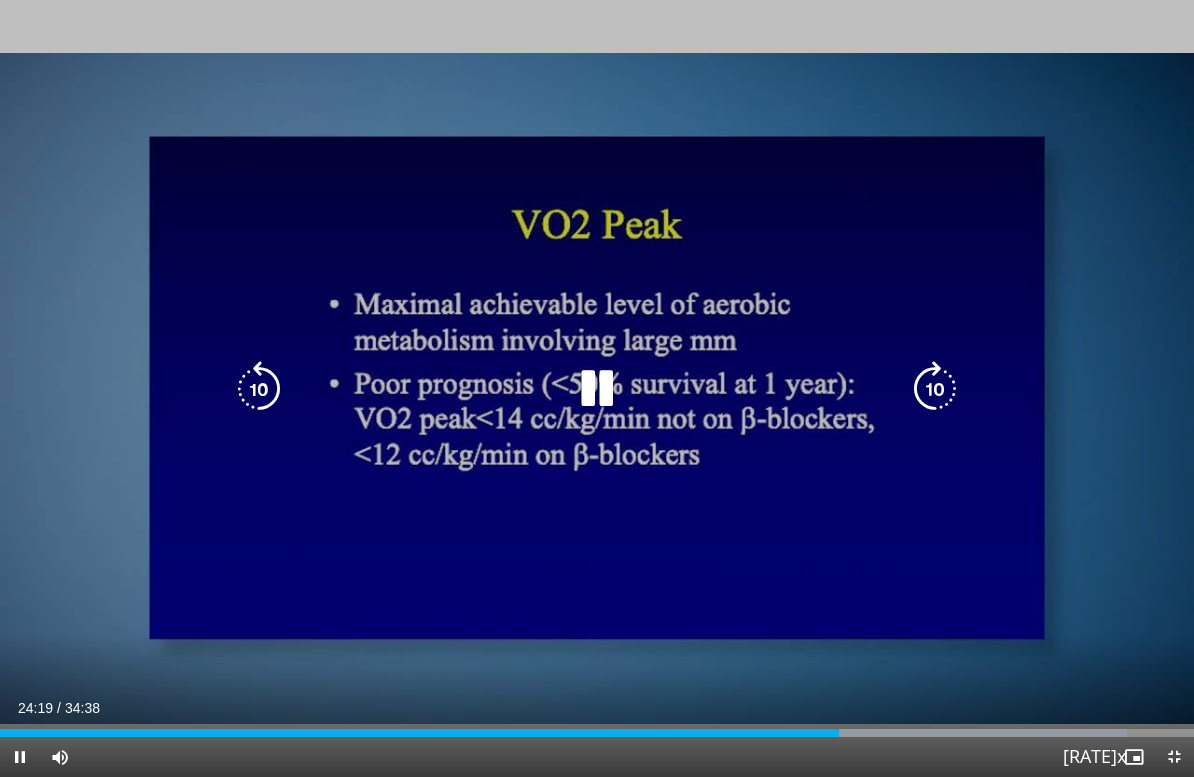 click on "Current Time  24:19 / Duration  34:38 Pause Skip Backward Skip Forward Mute Loaded :  94.41% Stream Type  LIVE Seek to live, currently behind live LIVE   1.5x Playback Rate 0.5x 0.75x 1x 1.25x 1.5x , selected 1.75x 2x Chapters Chapters Descriptions descriptions off , selected Captions captions off , selected Audio Track en (Main) , selected Exit Fullscreen Enable picture-in-picture mode" at bounding box center (597, 757) 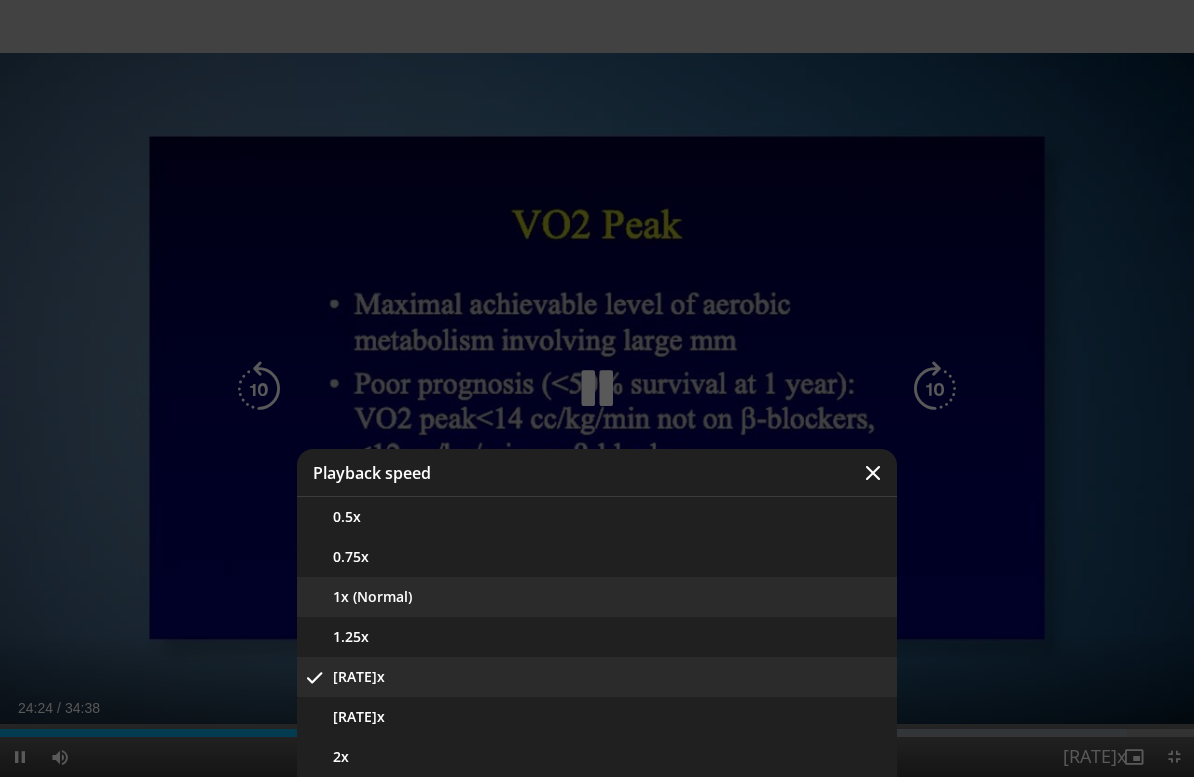 click on "1x (Normal)" at bounding box center (597, 597) 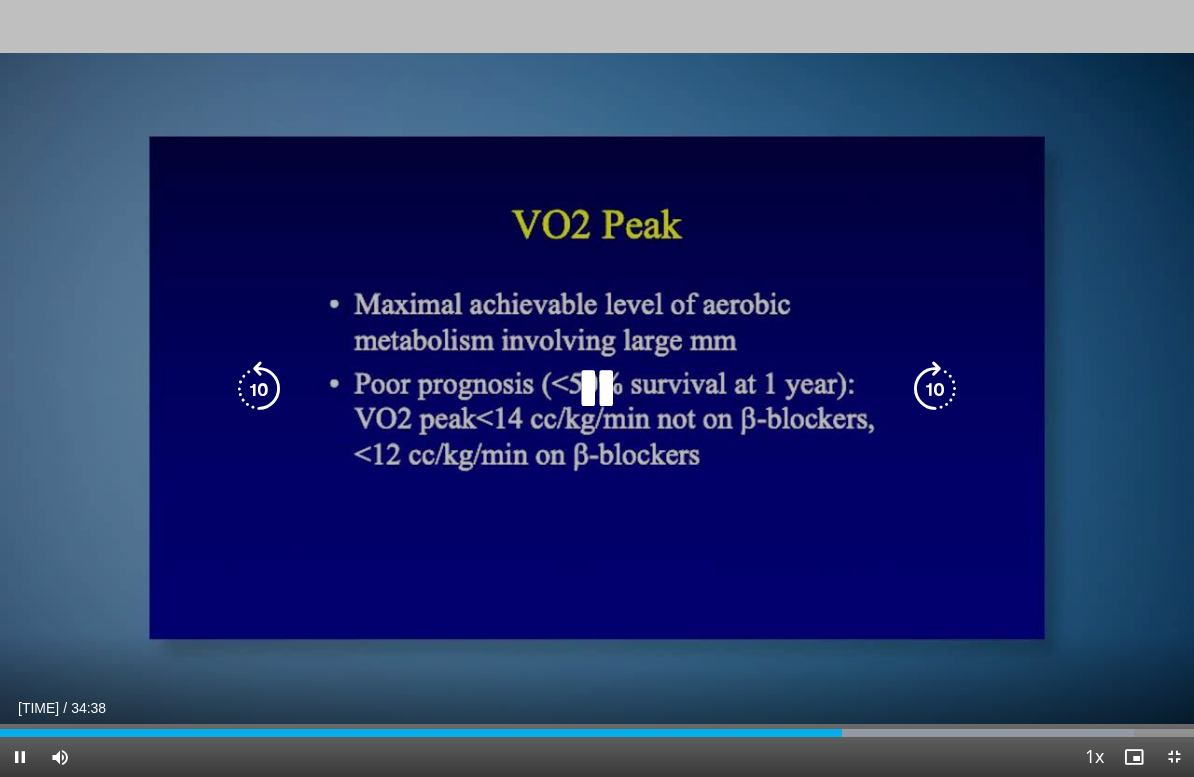 click at bounding box center (259, 389) 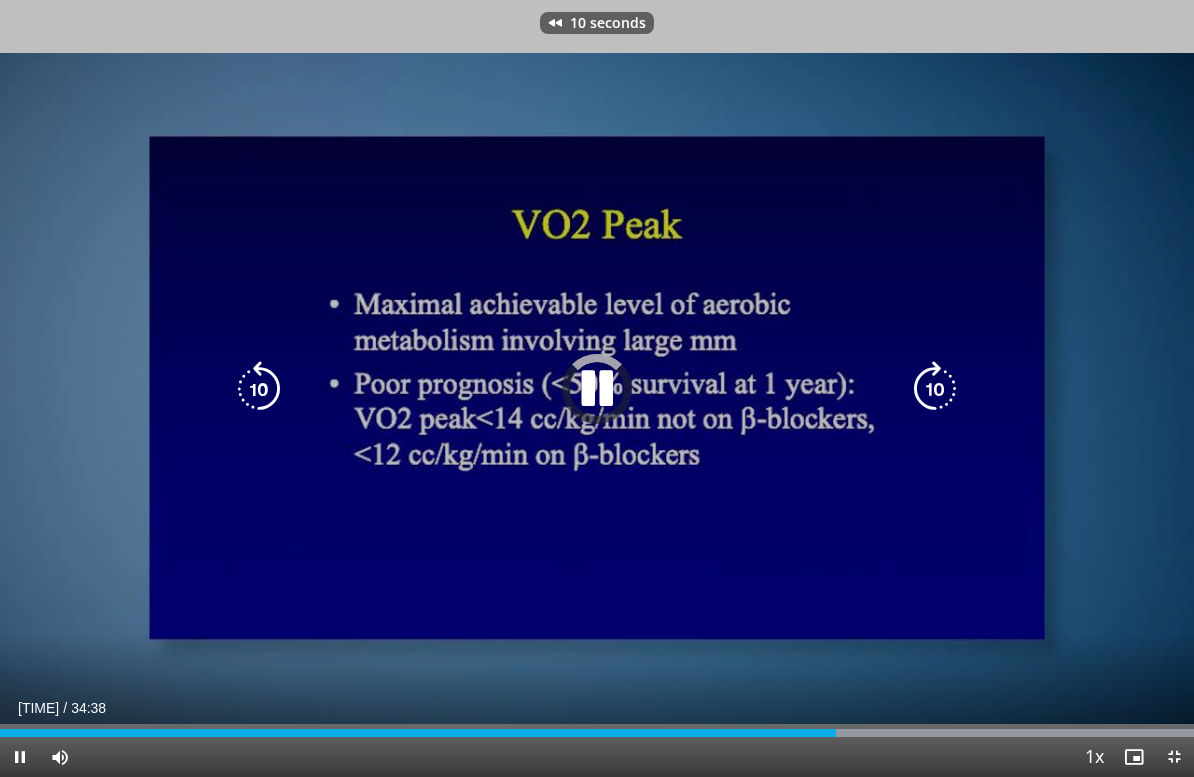 click at bounding box center (259, 389) 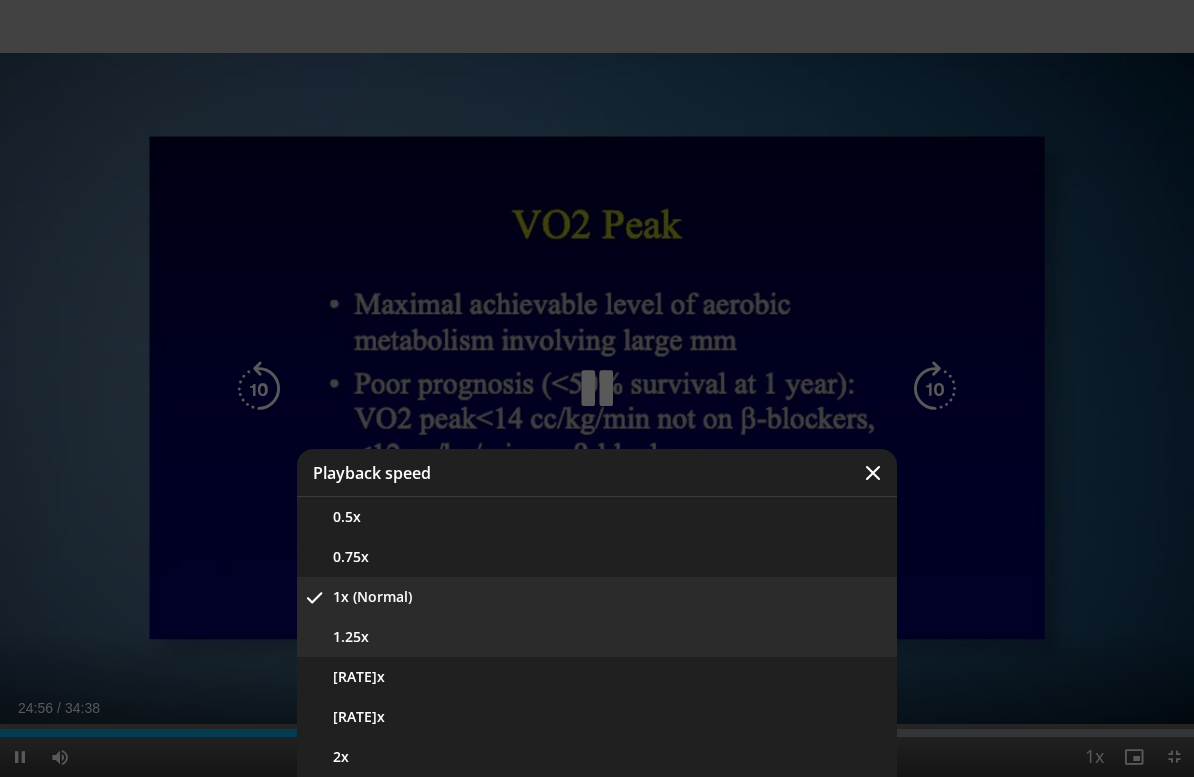 click on "1.25x" at bounding box center [597, 637] 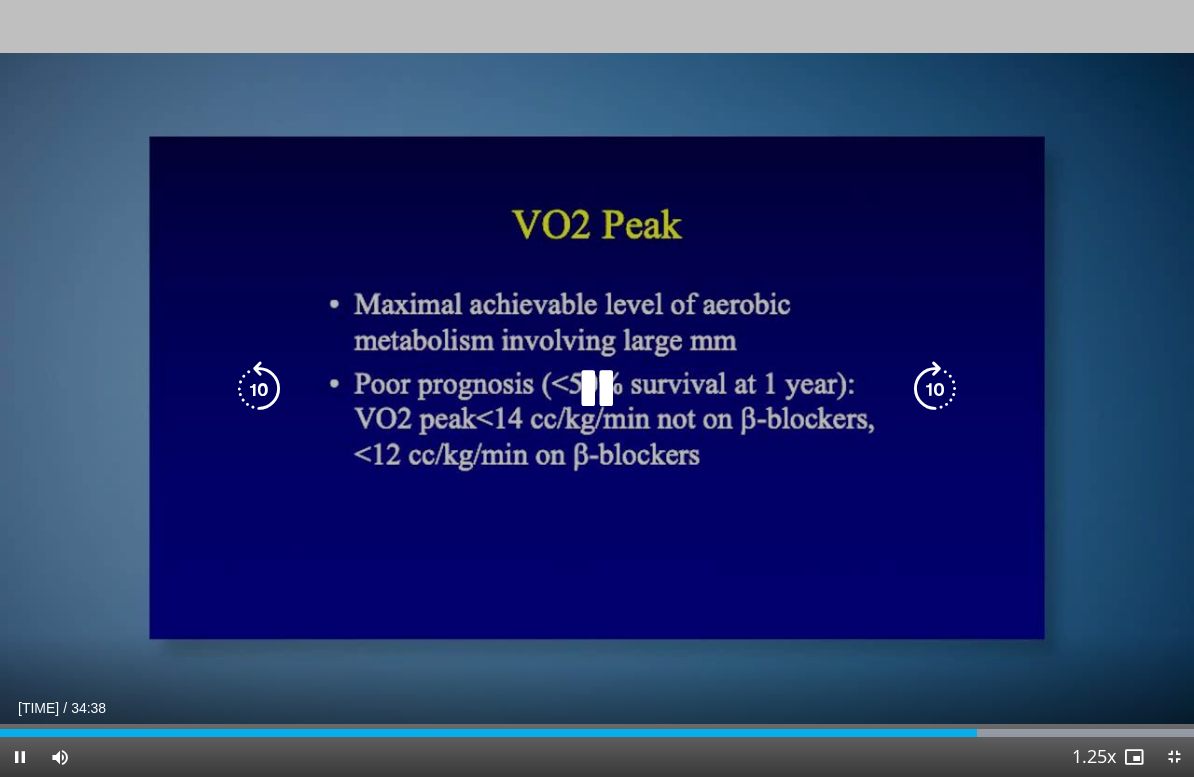 click at bounding box center [259, 389] 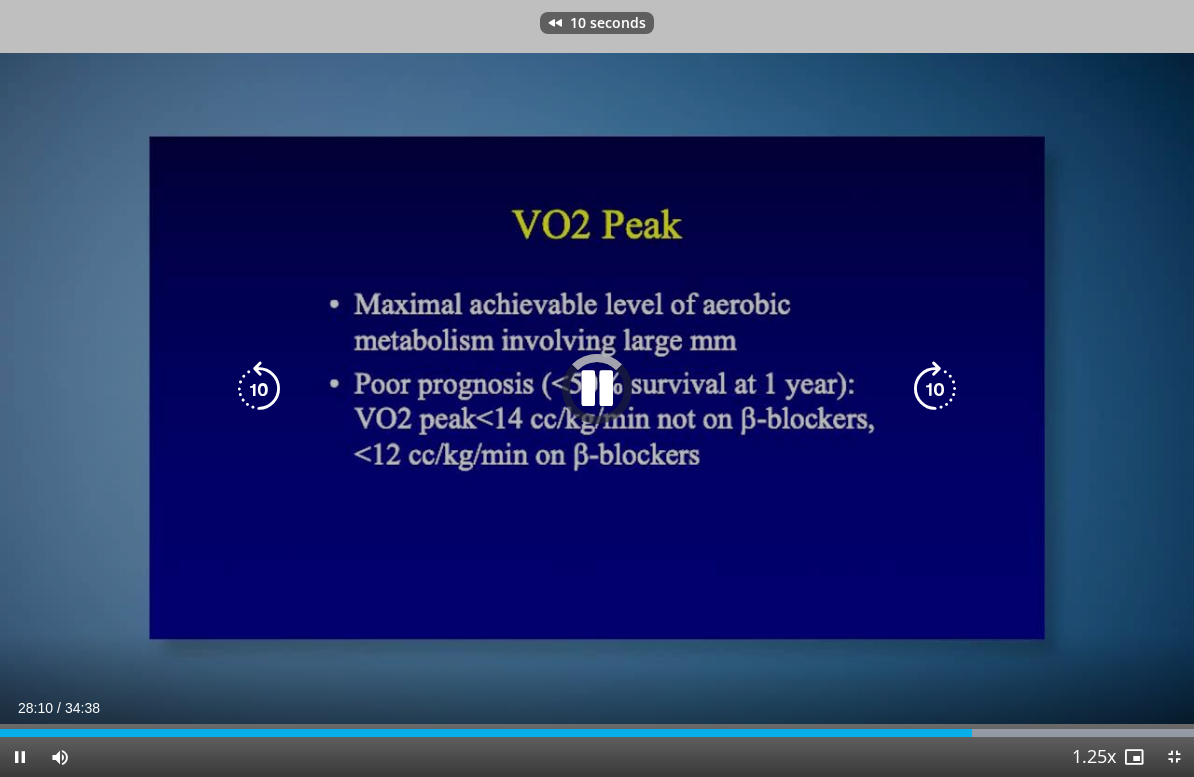 click at bounding box center [259, 389] 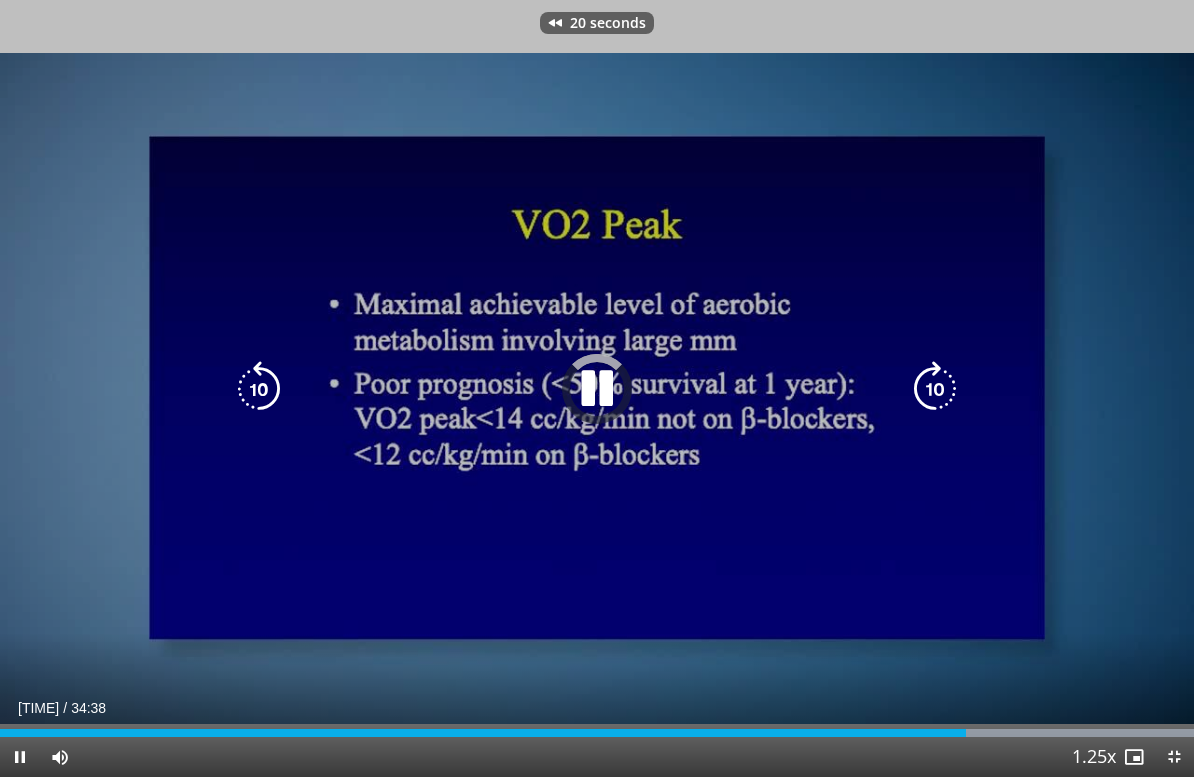 click at bounding box center (259, 389) 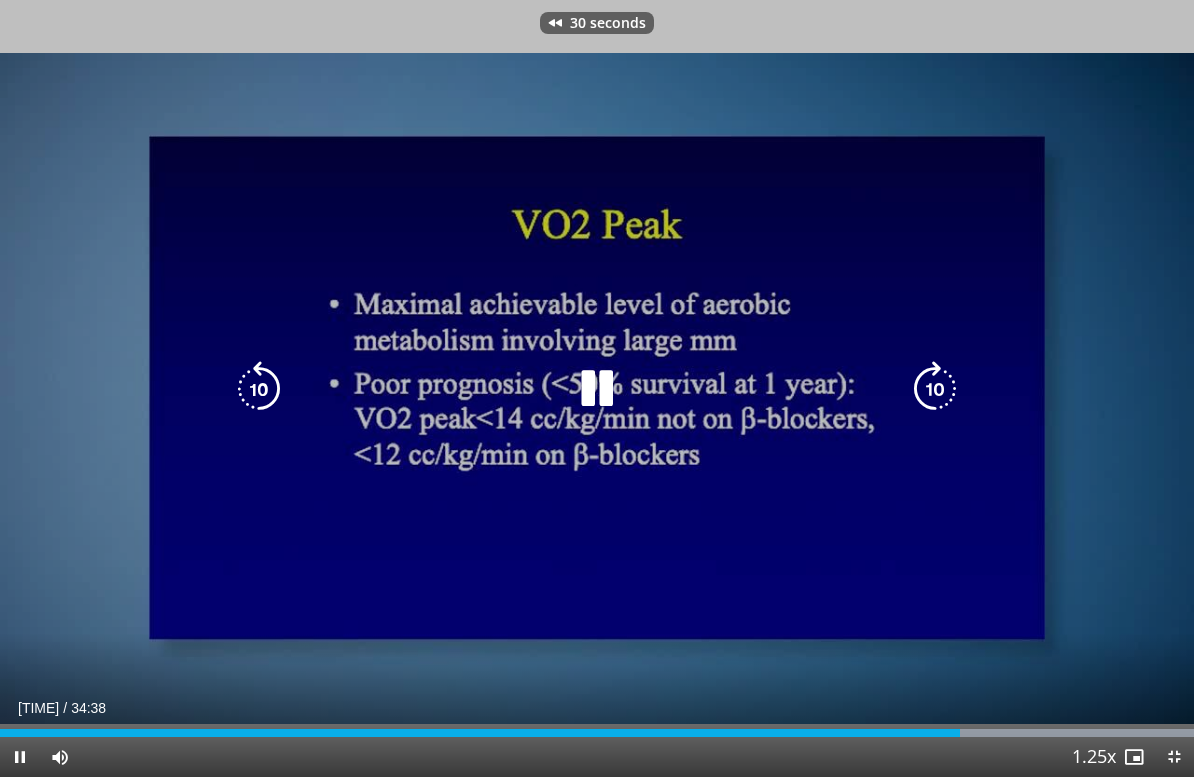 click at bounding box center (597, 389) 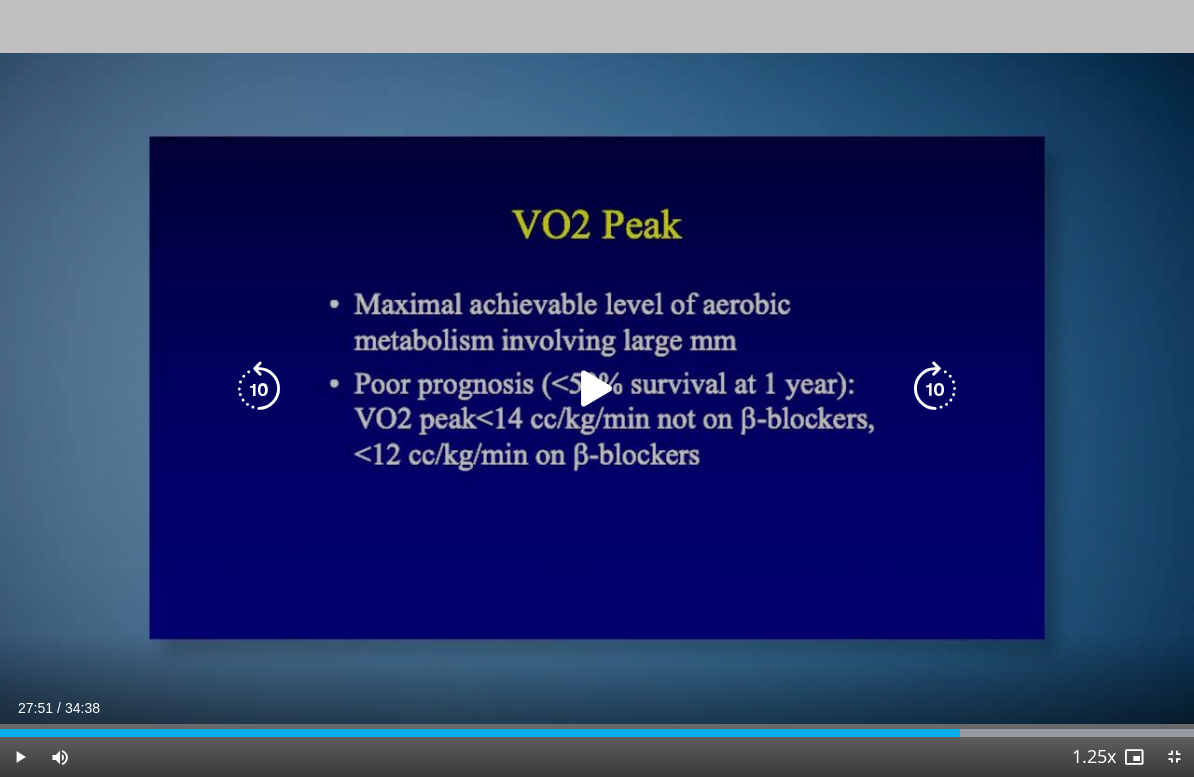click at bounding box center [597, 389] 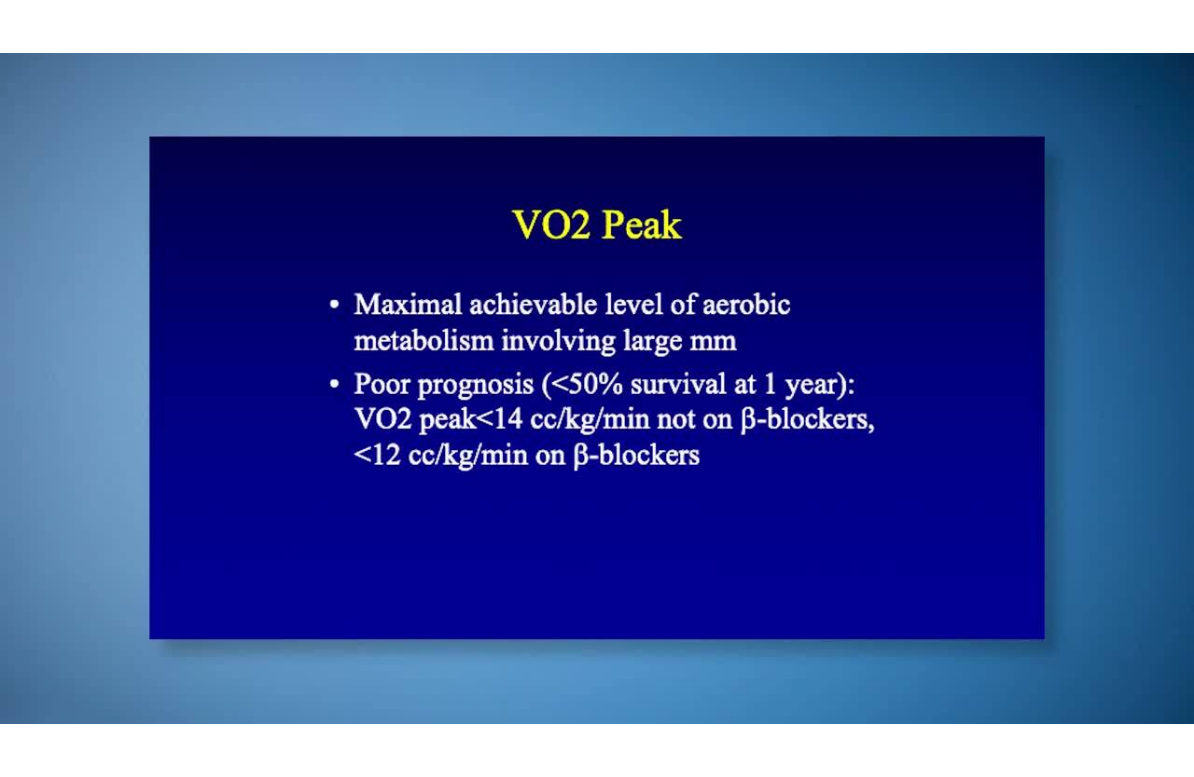 click on "30 seconds
Tap to unmute" at bounding box center (597, 388) 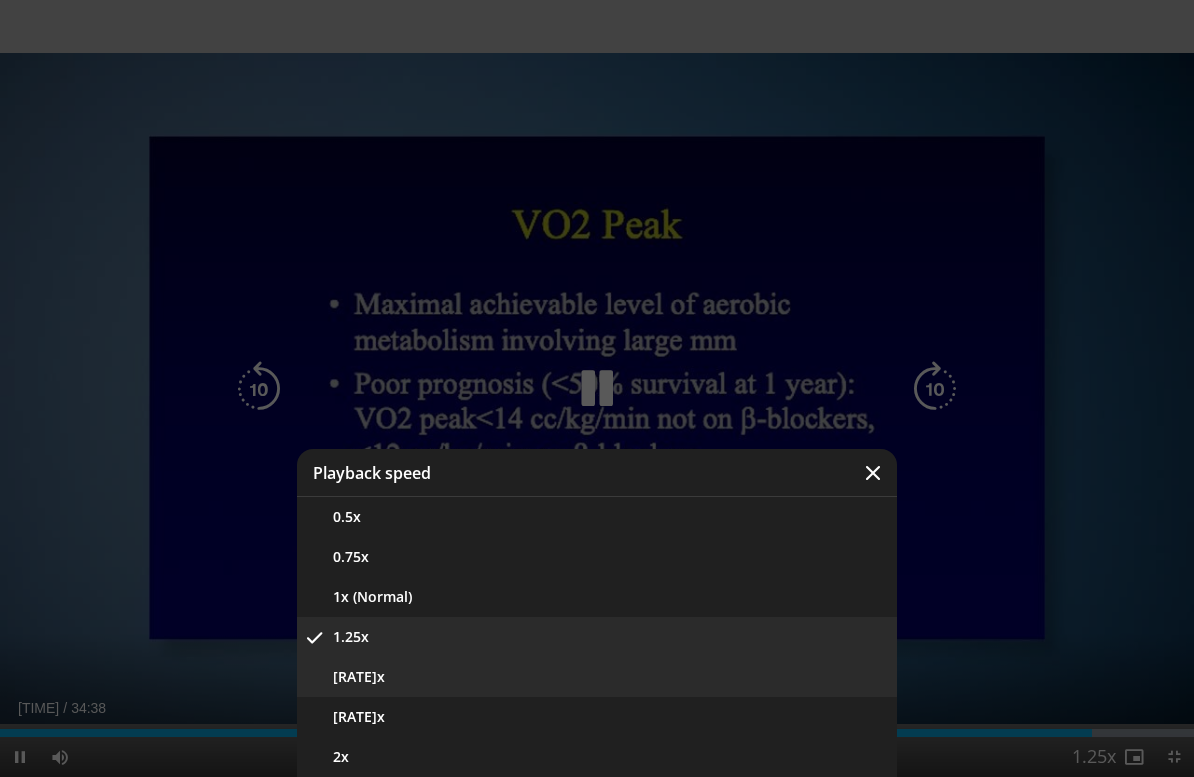 click on "[RATE]x" at bounding box center (597, 677) 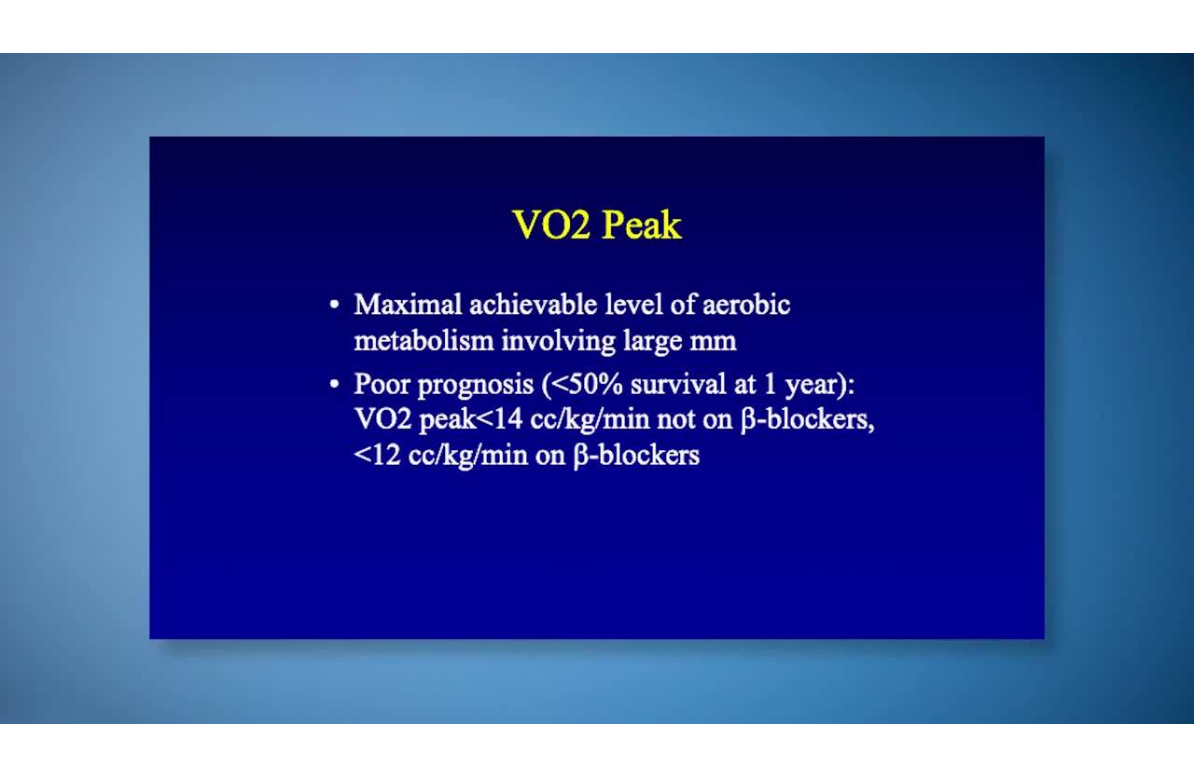 click on "30 seconds
Tap to unmute" at bounding box center [597, 388] 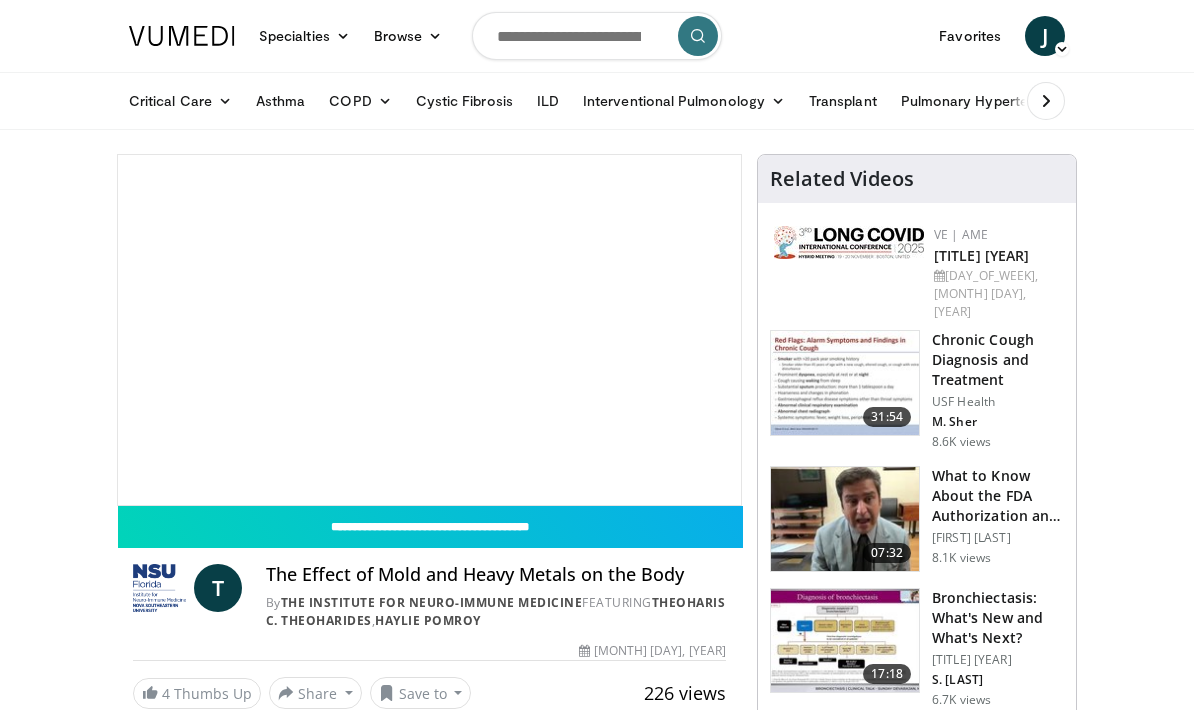 scroll, scrollTop: 0, scrollLeft: 0, axis: both 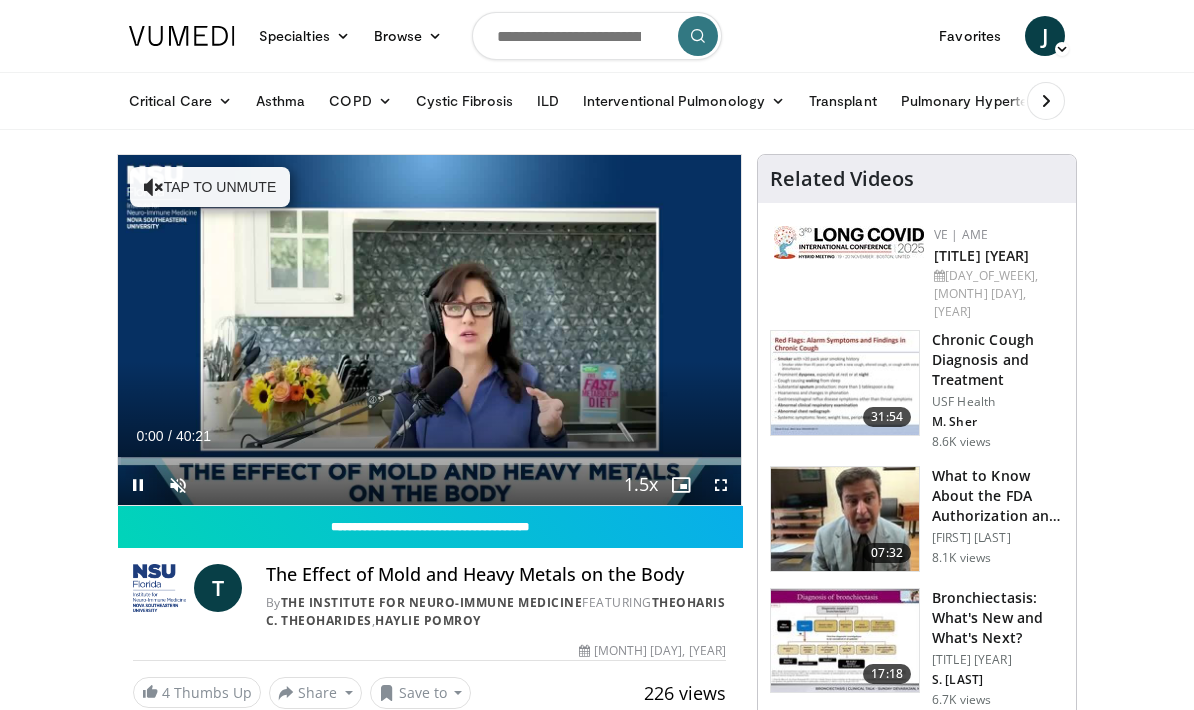 click at bounding box center (178, 485) 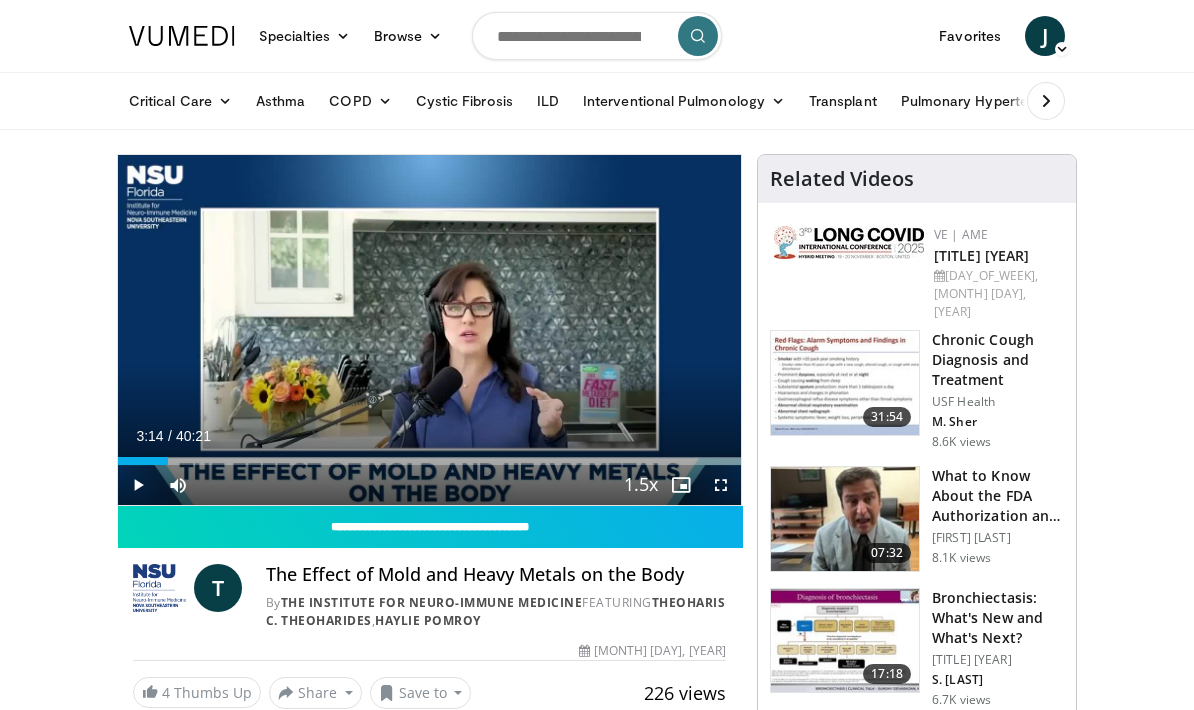 click on "Loaded :  1.24%" at bounding box center [429, 461] 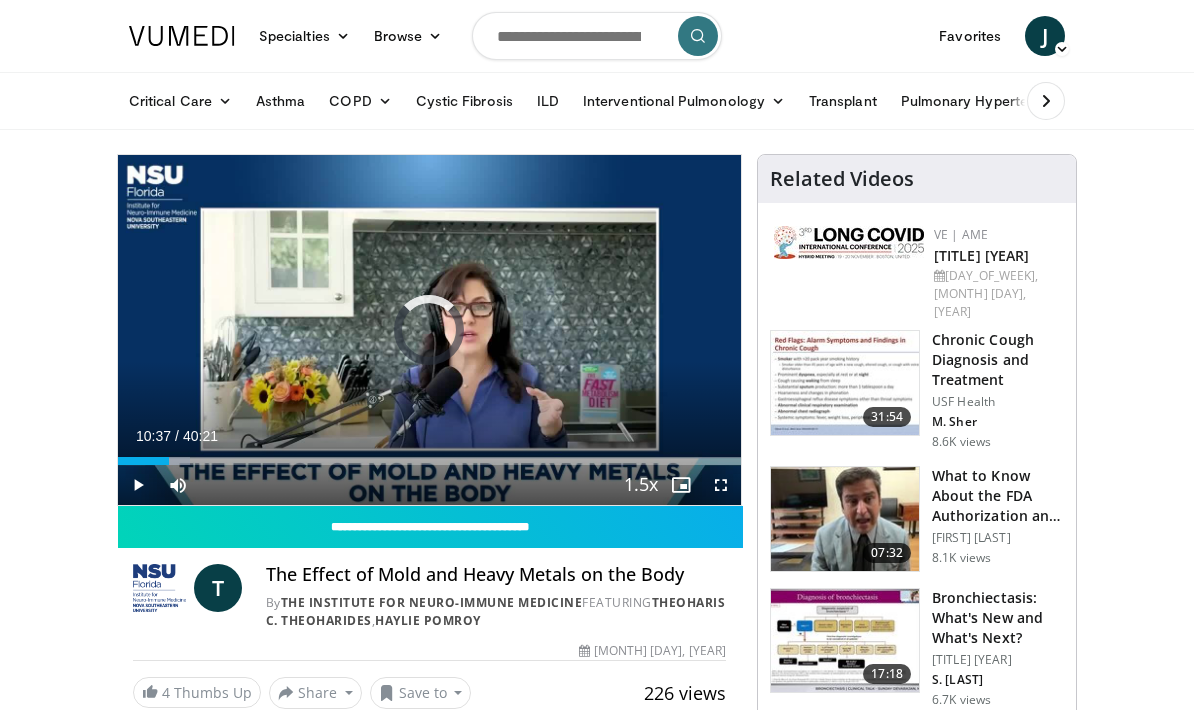 click on "Loaded :  11.56%" at bounding box center [429, 461] 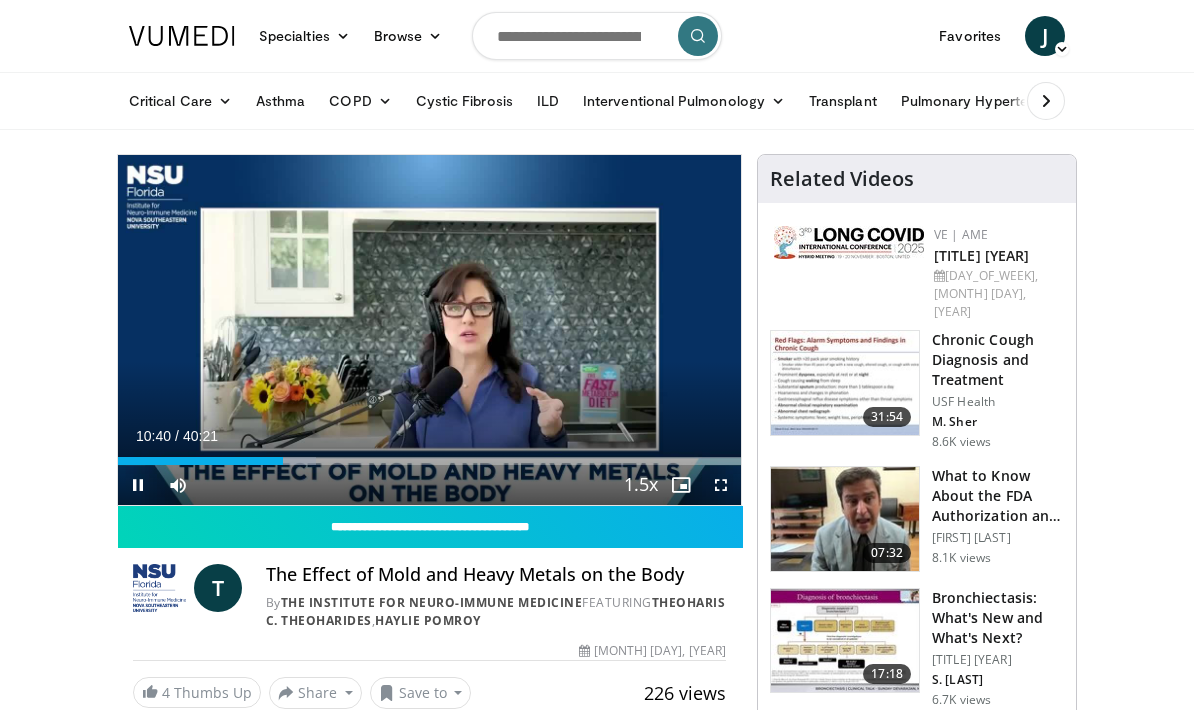 click on "Loaded :  31.80%" at bounding box center (429, 461) 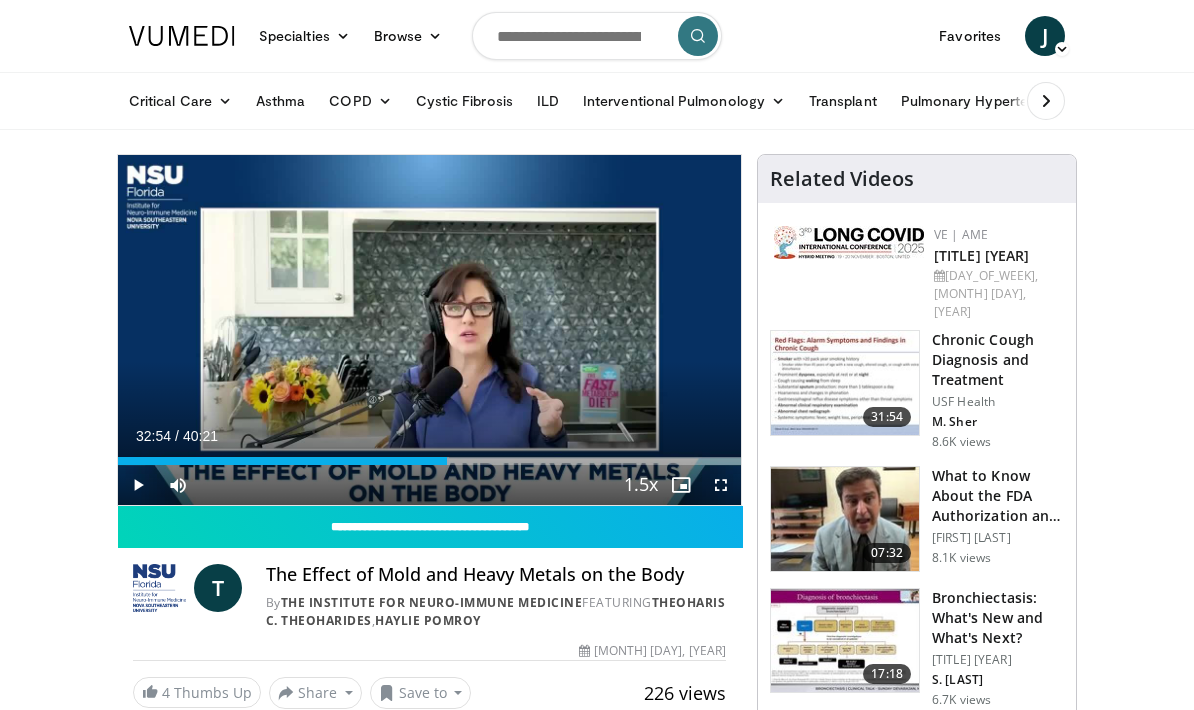 click on "Loaded :  53.18%" at bounding box center (429, 461) 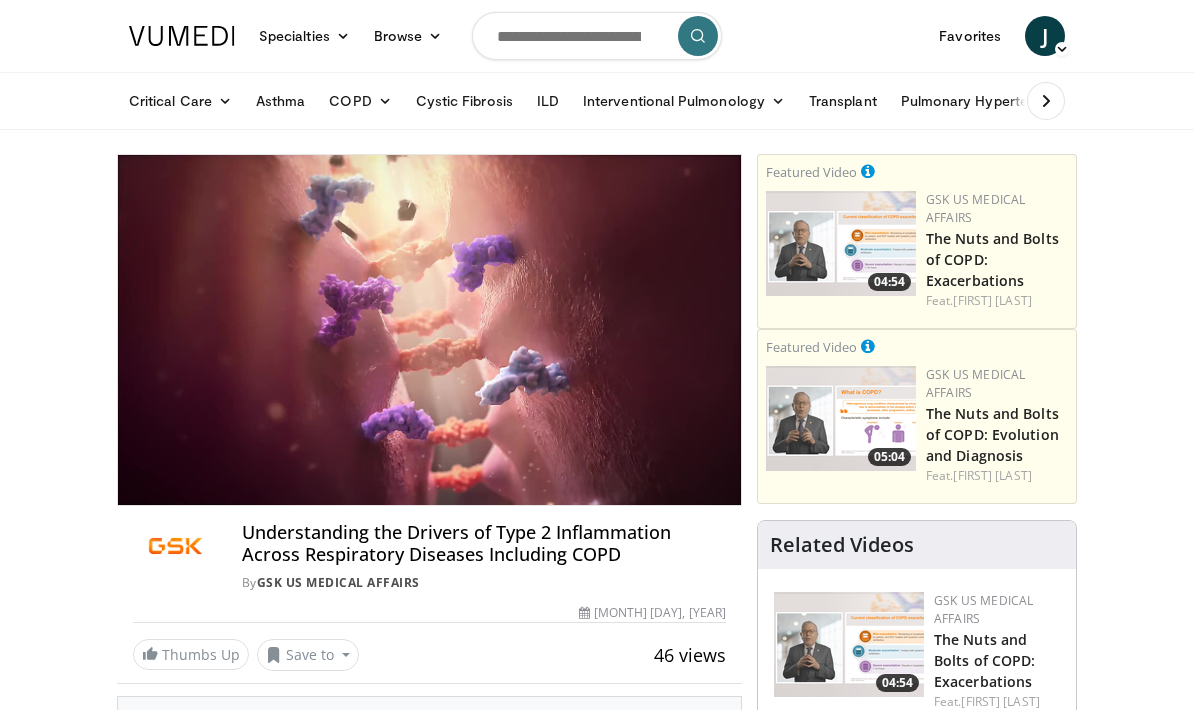 scroll, scrollTop: 0, scrollLeft: 0, axis: both 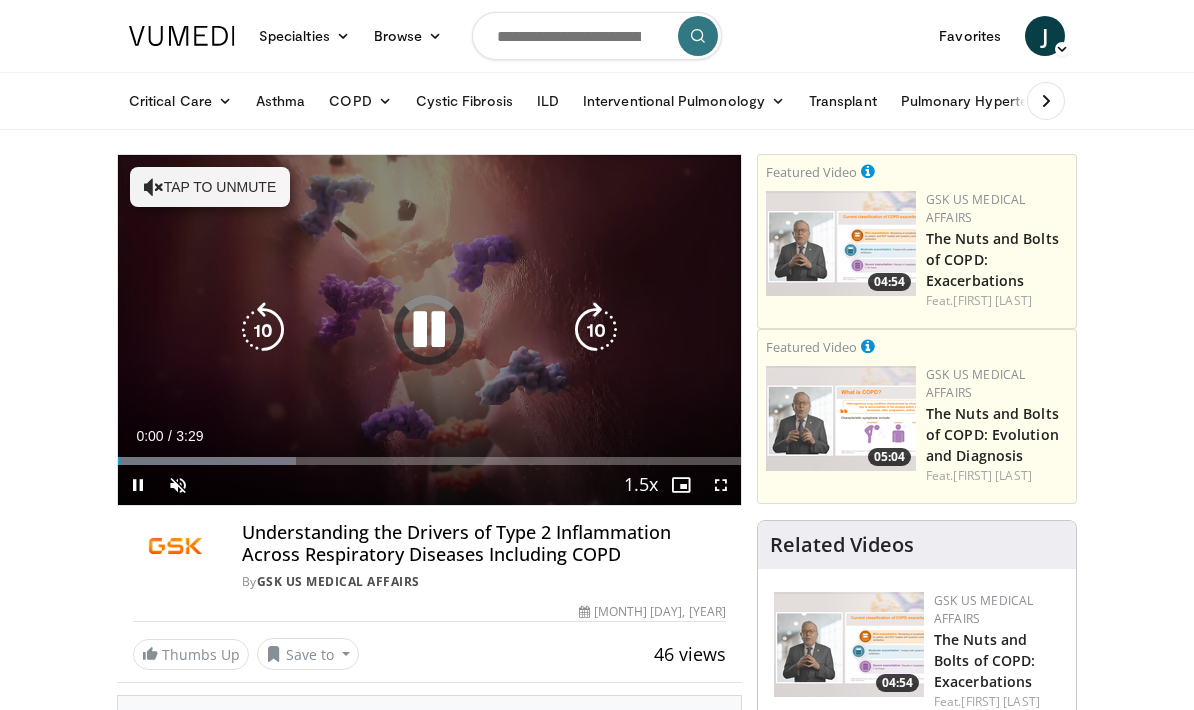 click on "Tap to unmute" at bounding box center [210, 187] 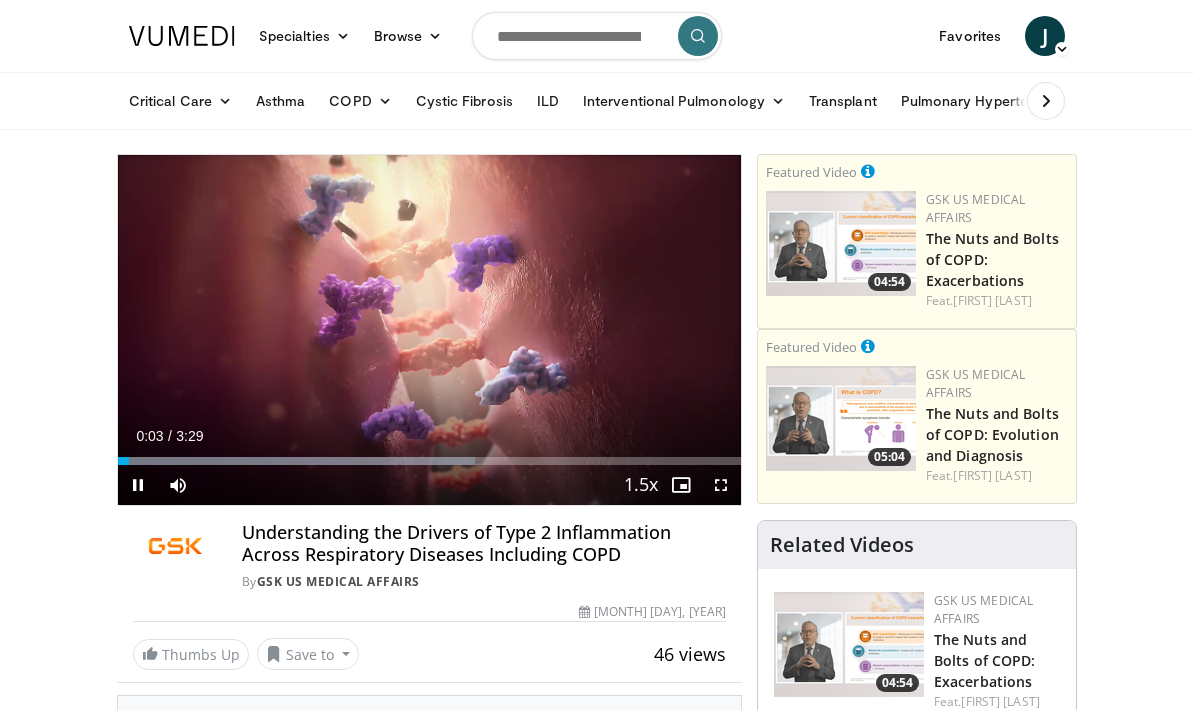 click on "Loaded :  57.23%" at bounding box center [429, 461] 